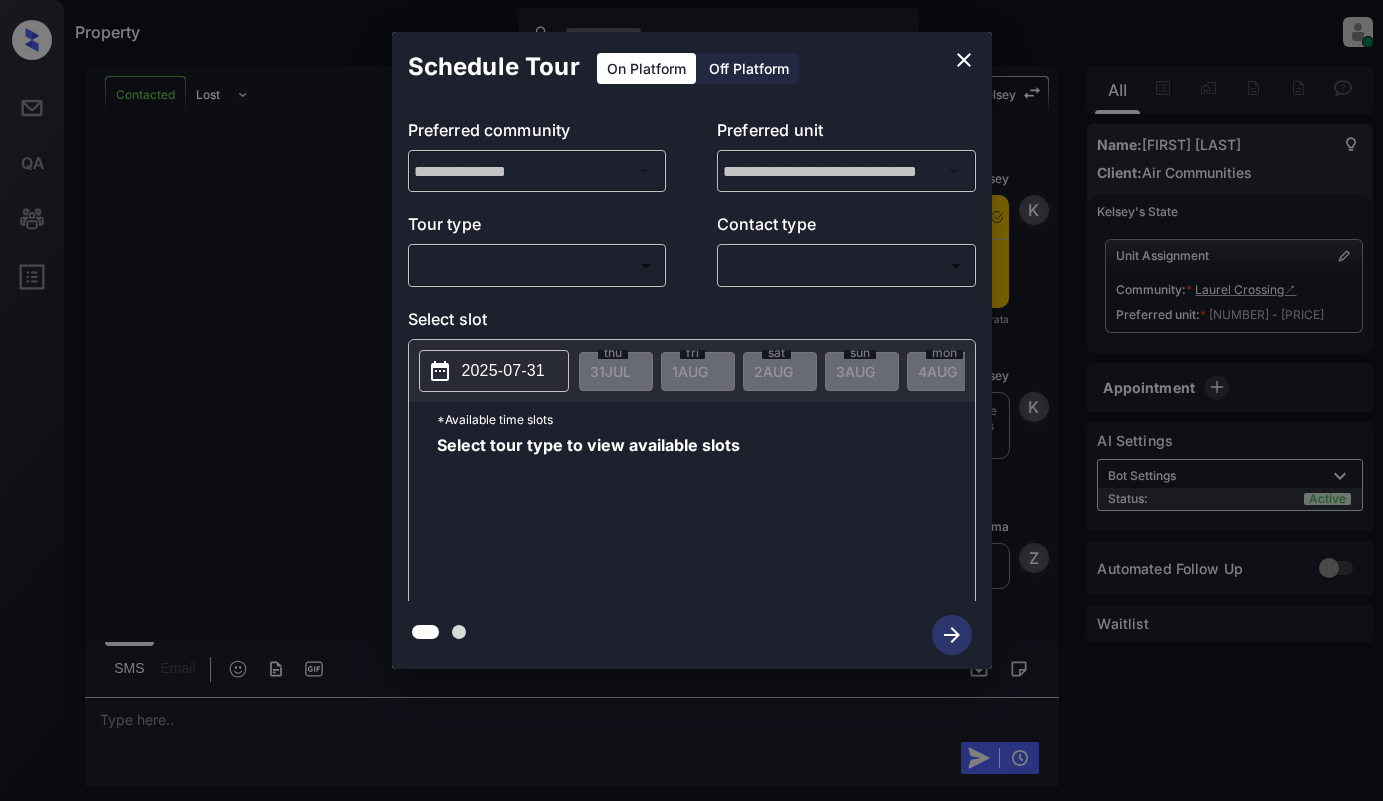scroll, scrollTop: 0, scrollLeft: 0, axis: both 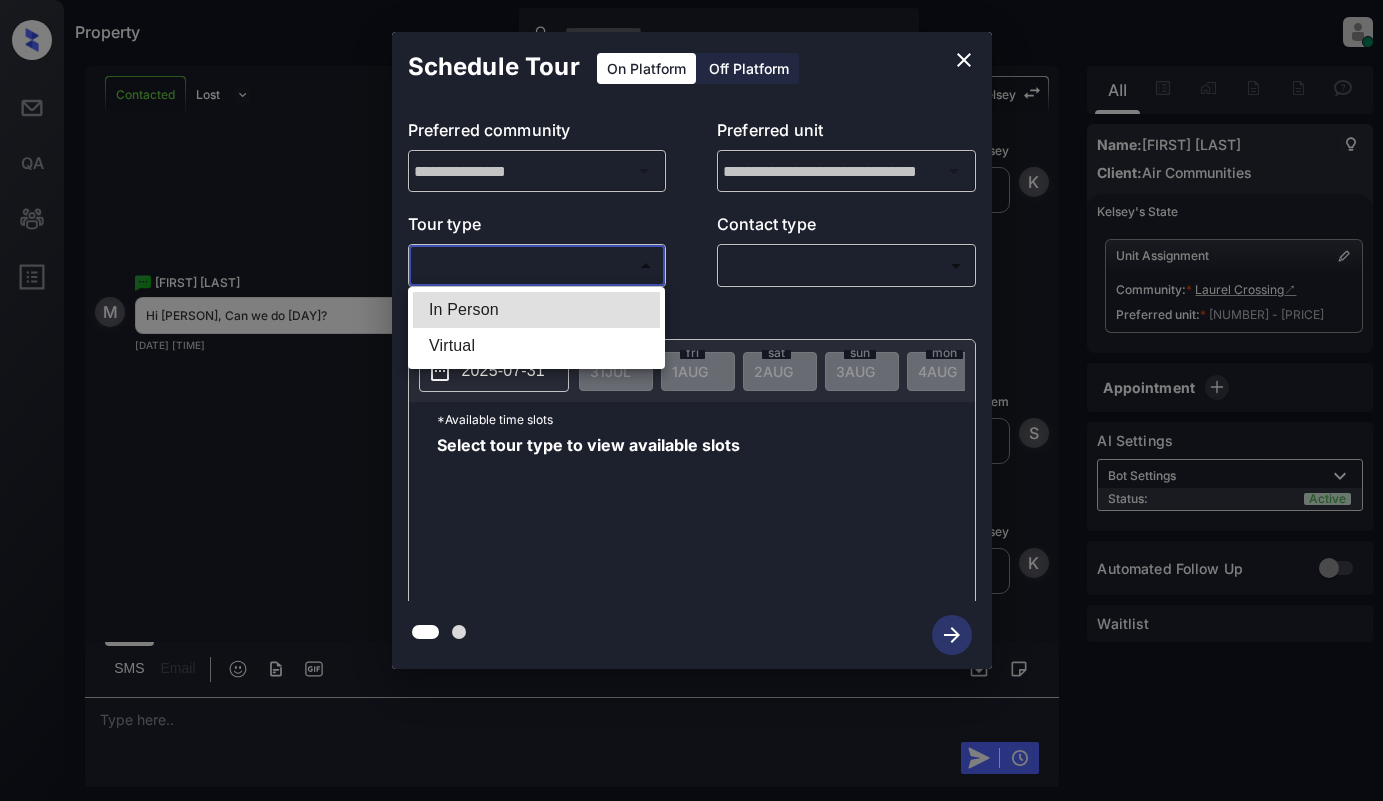 click on "Property Dominic Ceralde Online Set yourself   offline Set yourself   on break Profile Switch to  light  mode Sign out Contacted Lost Lead Sentiment: Angry Upon sliding the acknowledgement:  Lead will move to lost stage. * ​ SMS and call option will be set to opt out. AFM will be turned off for the lead. Kelsey New Message Kelsey Notes Note: <a href="https://conversation.getzuma.com/688c56d171733fb974cc45f2">https://conversation.getzuma.com/688c56d171733fb974cc45f2</a> - Paste this link into your browser to view Kelsey’s conversation with the prospect Jul 31, 2025 10:55 pm  Sync'd w  entrata K New Message Kelsey Due to the activation of disableLeadTransfer feature flag, Kelsey will no longer transfer ownership of this CRM guest card Jul 31, 2025 10:55 pm K New Message Zuma Lead transferred to leasing agent: kelsey Jul 31, 2025 10:55 pm Z New Message Agent Lead created via emailParser in Inbound stage. Jul 31, 2025 10:55 pm A New Message Agent AFM Request sent to Kelsey. Jul 31, 2025 10:55 pm A New Message" at bounding box center (691, 400) 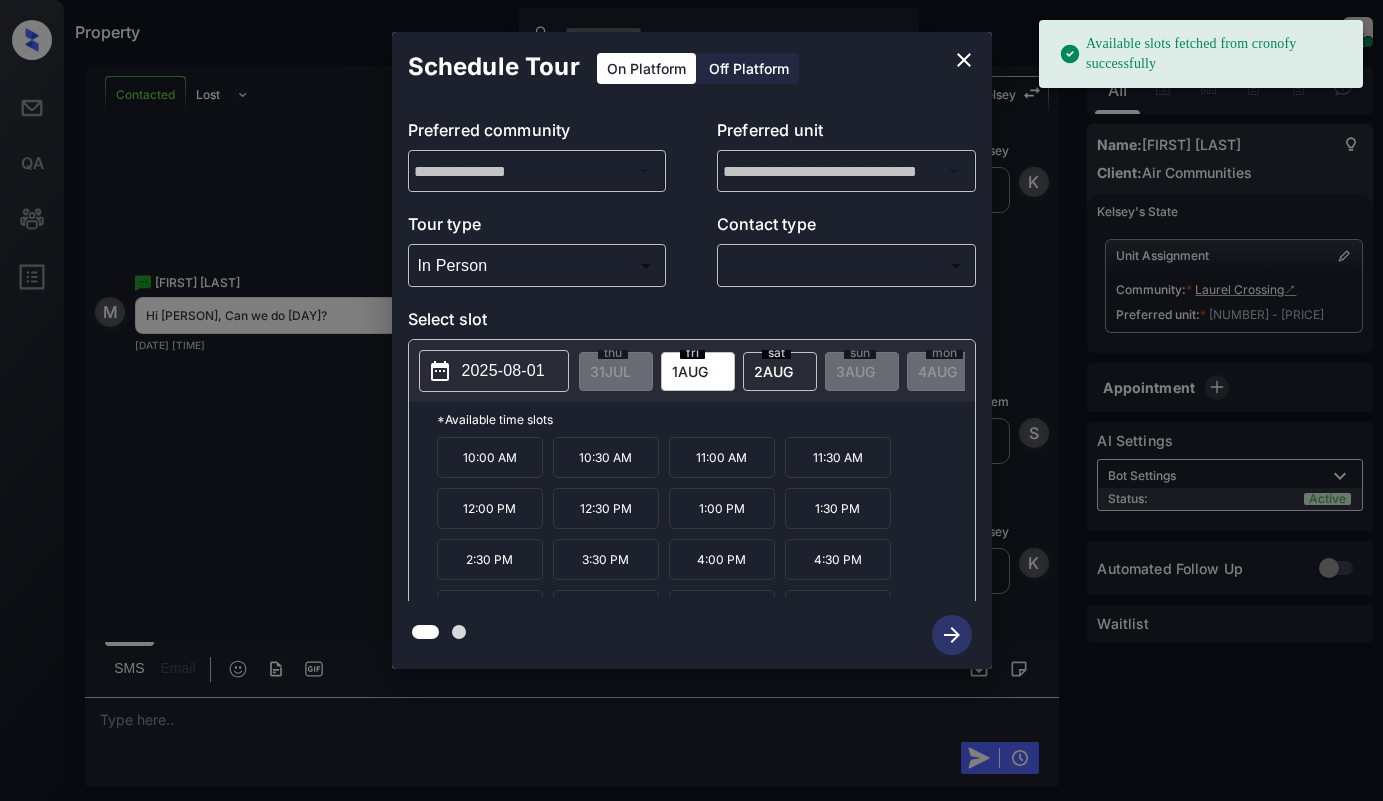 click on "2025-08-01" at bounding box center (503, 371) 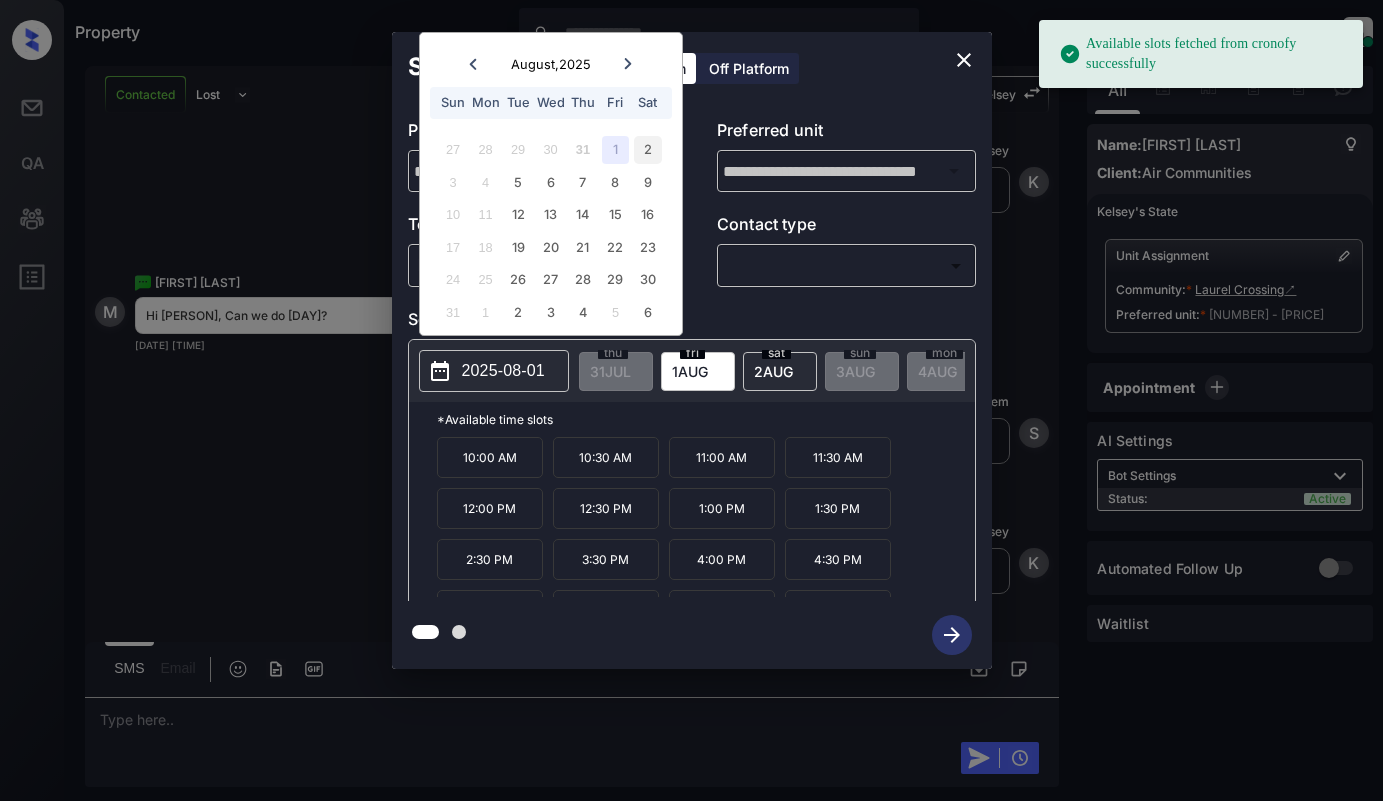 click on "2" at bounding box center (647, 149) 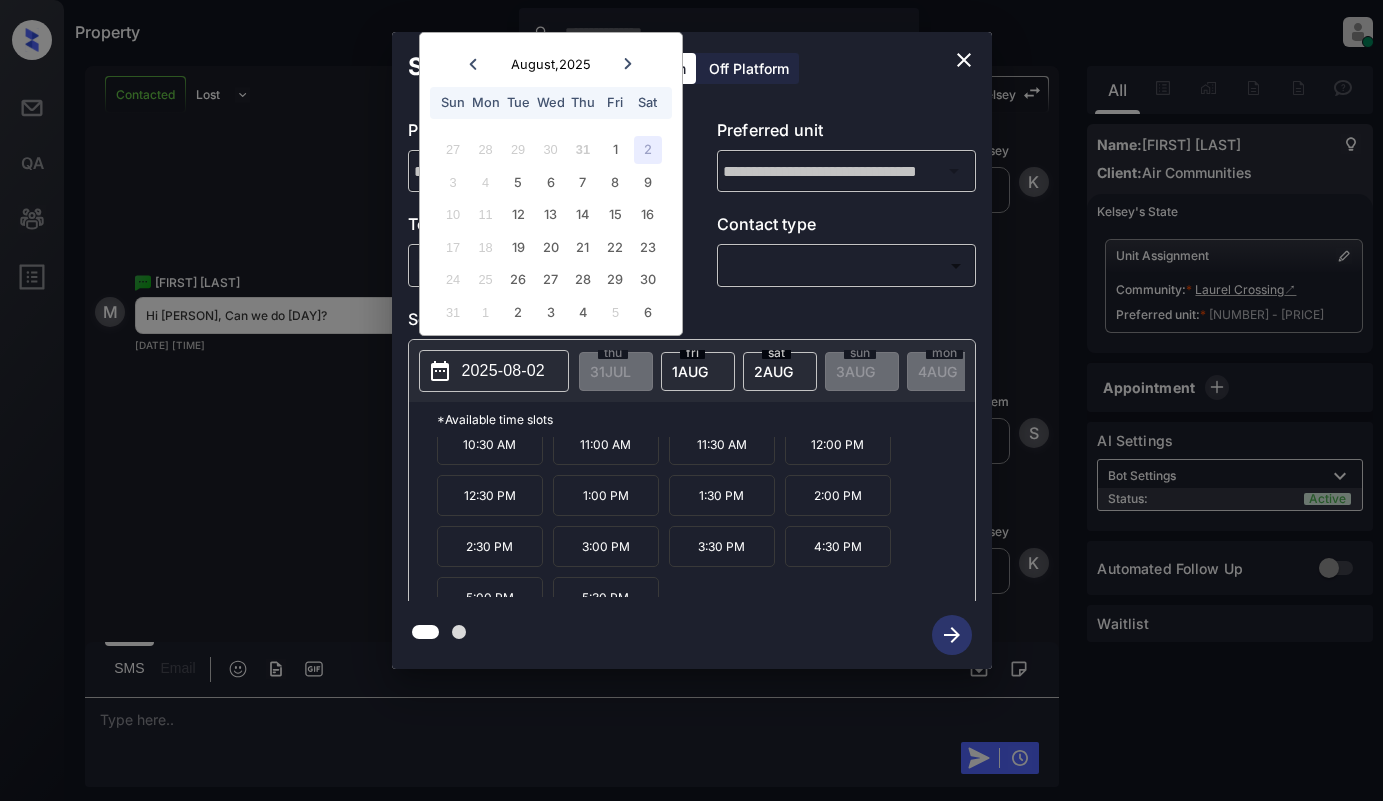 scroll, scrollTop: 34, scrollLeft: 0, axis: vertical 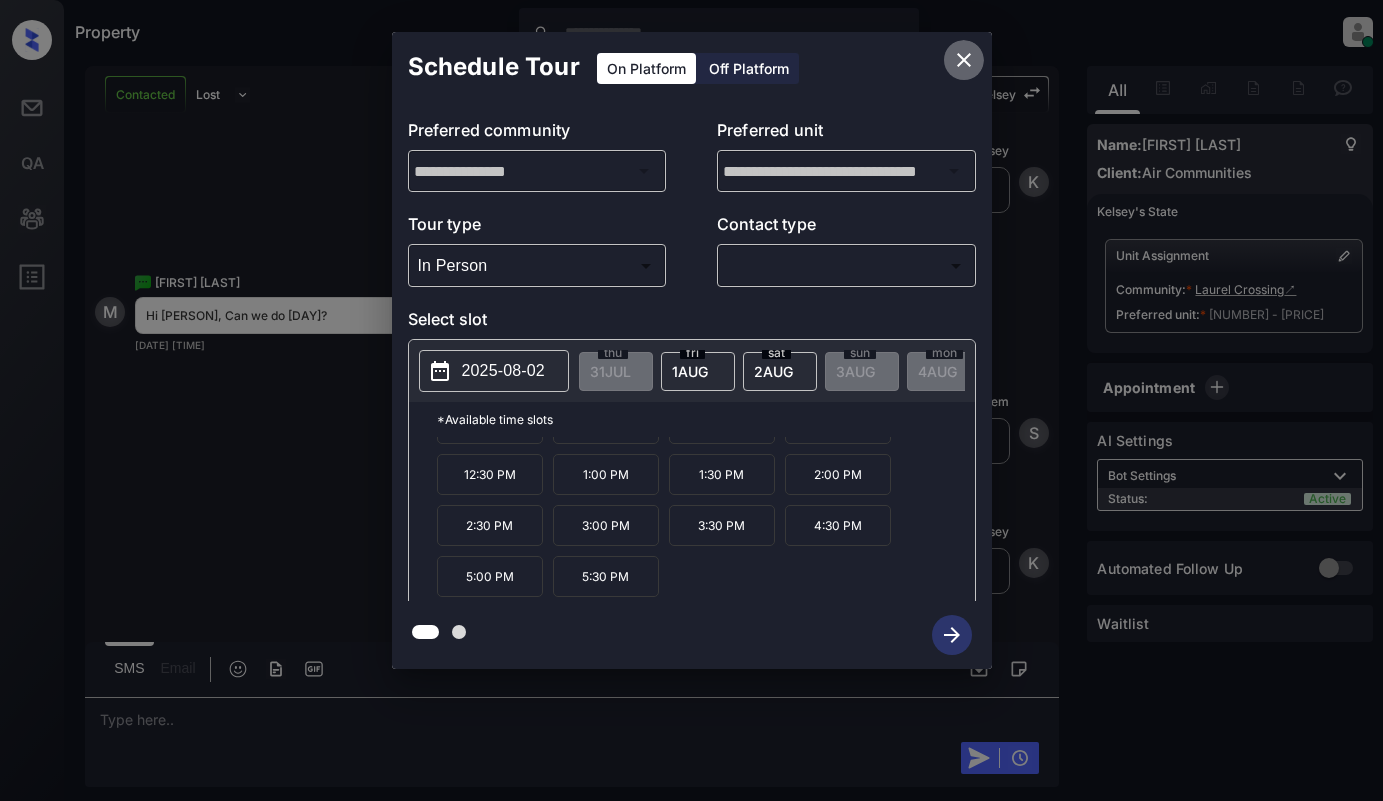 click 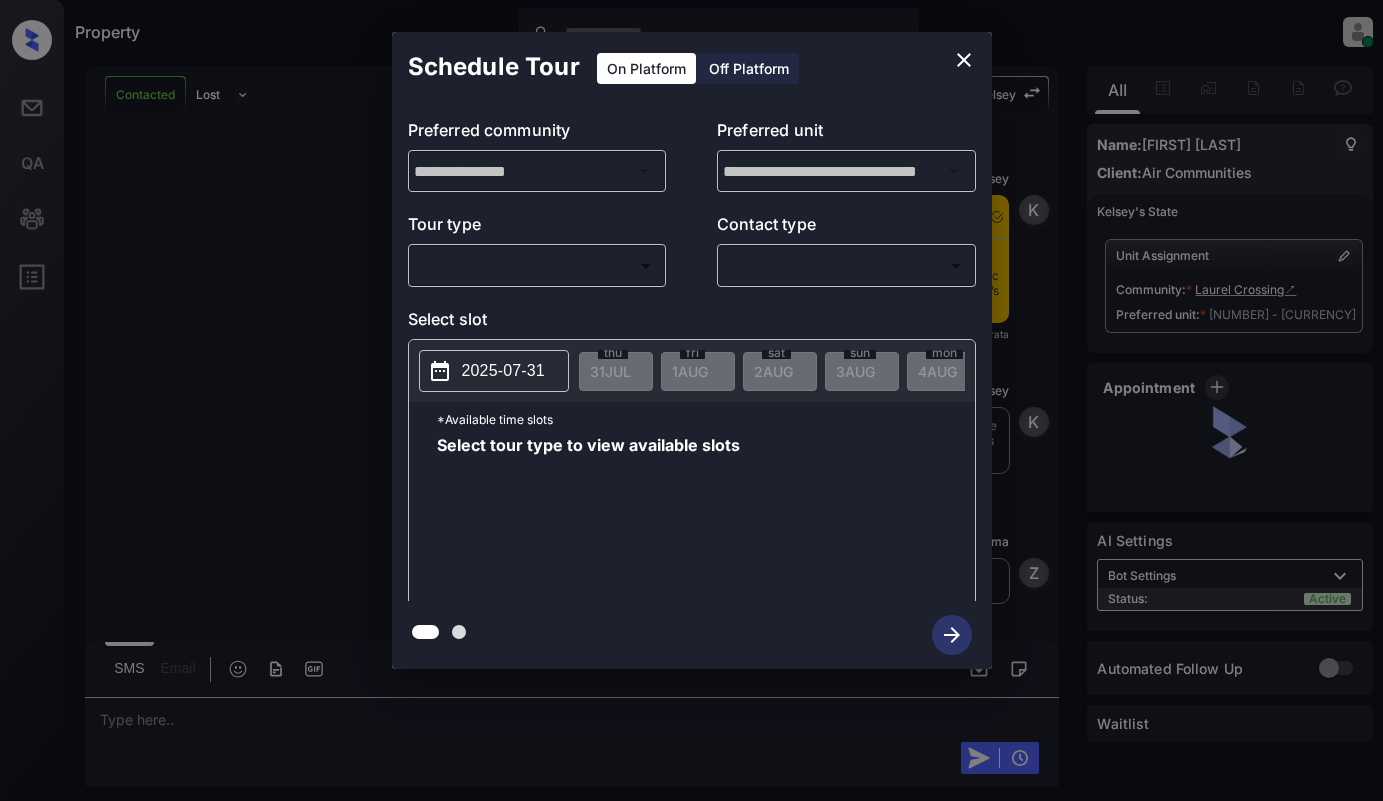 scroll, scrollTop: 0, scrollLeft: 0, axis: both 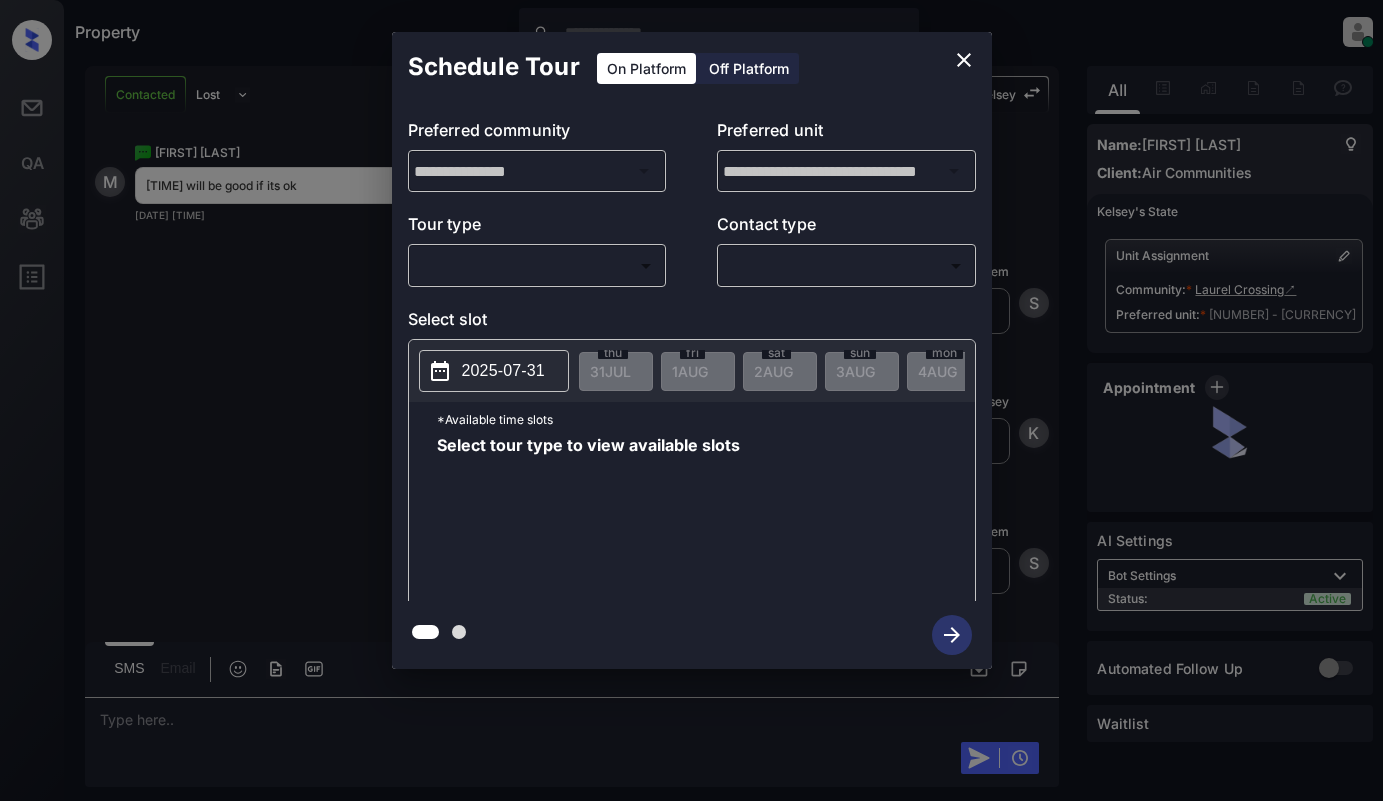 click on "Property Dominic Ceralde Online Set yourself   offline Set yourself   on break Profile Switch to  light  mode Sign out Contacted Lost Lead Sentiment: Angry Upon sliding the acknowledgement:  Lead will move to lost stage. * ​ SMS and call option will be set to opt out. AFM will be turned off for the lead. Kelsey New Message Kelsey Notes Note: <a href="https://conversation.getzuma.com/688c56d171733fb974cc45f2">https://conversation.getzuma.com/688c56d171733fb974cc45f2</a> - Paste this link into your browser to view Kelsey’s conversation with the prospect Jul 31, 2025 10:55 pm  Sync'd w  entrata K New Message Kelsey Due to the activation of disableLeadTransfer feature flag, Kelsey will no longer transfer ownership of this CRM guest card Jul 31, 2025 10:55 pm K New Message Zuma Lead transferred to leasing agent: kelsey Jul 31, 2025 10:55 pm Z New Message Agent Lead created via emailParser in Inbound stage. Jul 31, 2025 10:55 pm A New Message Agent AFM Request sent to Kelsey. Jul 31, 2025 10:55 pm A New Message" at bounding box center (691, 400) 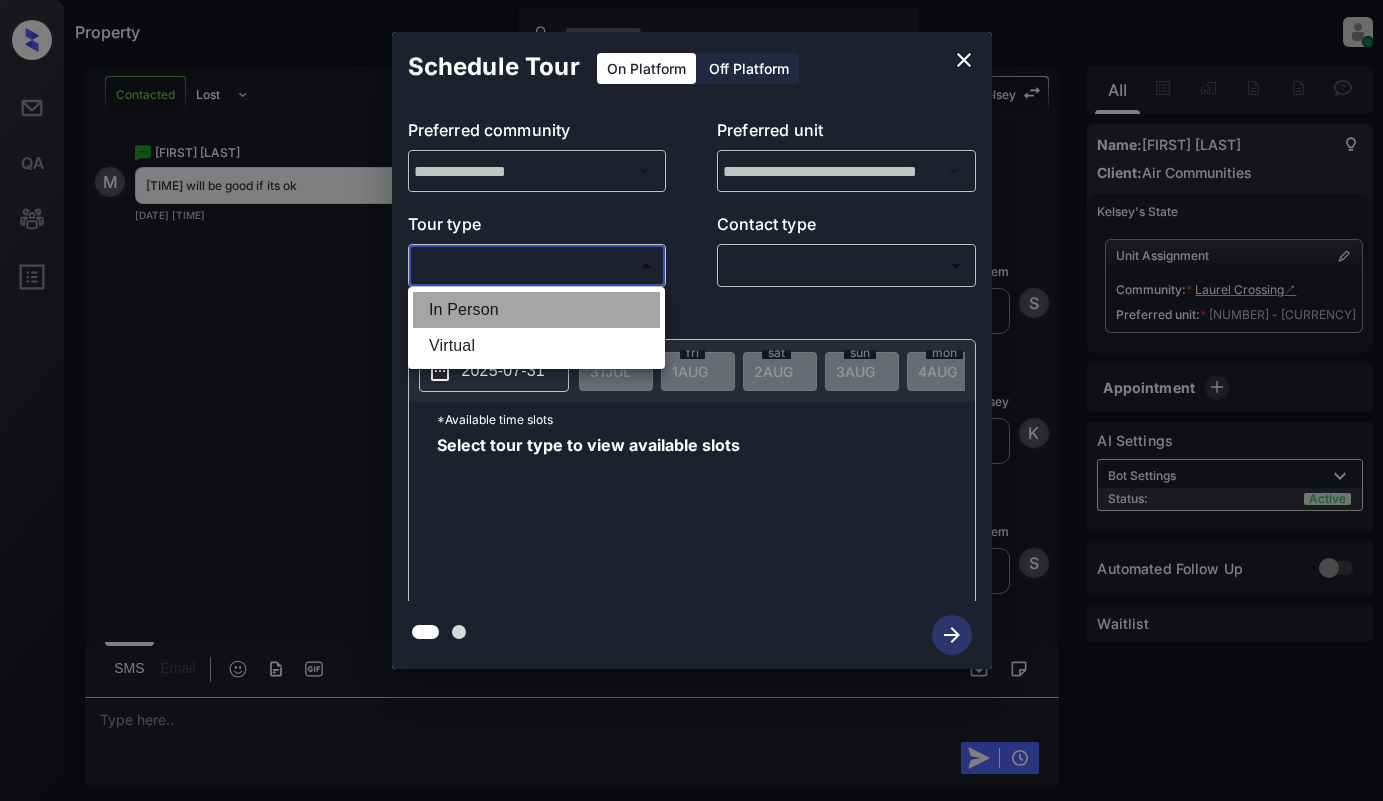 click on "In Person" at bounding box center [536, 310] 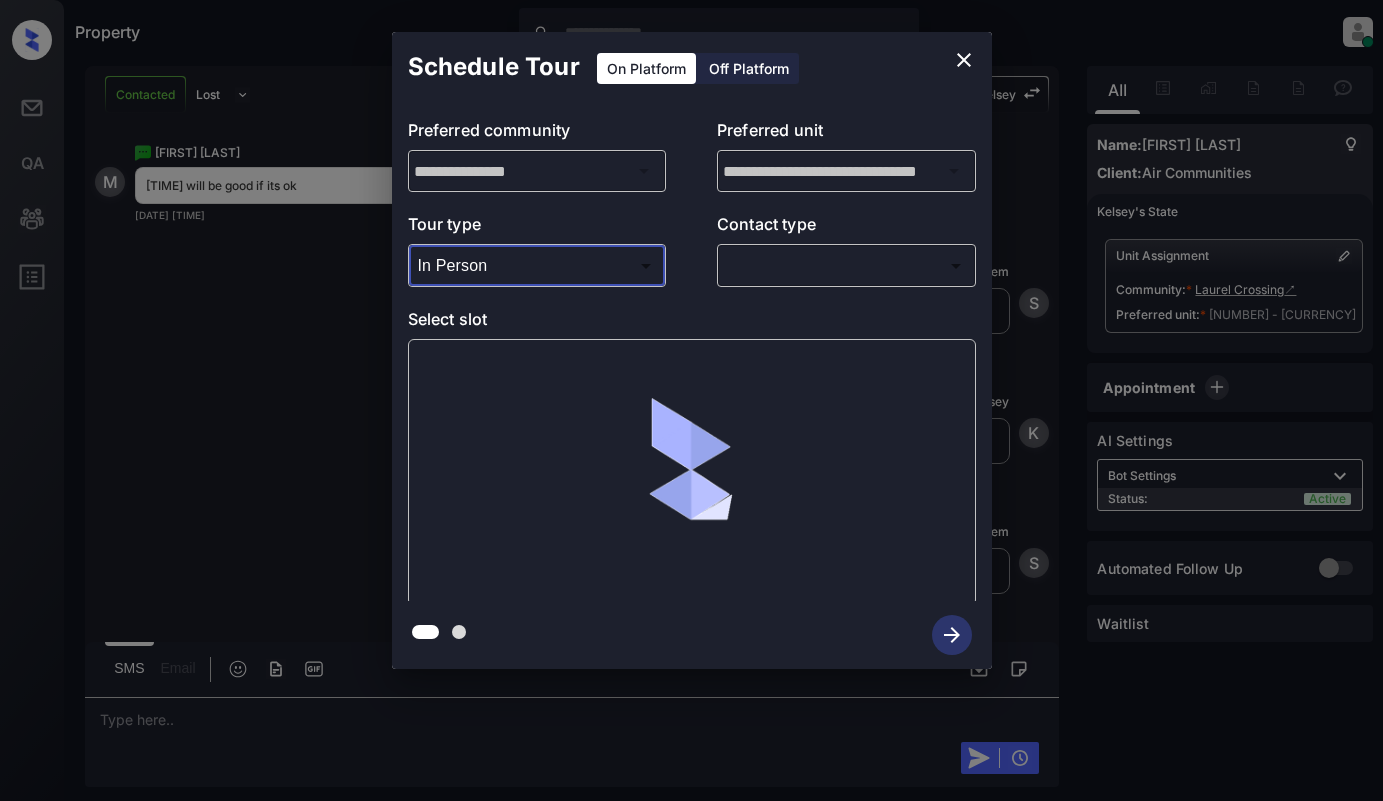 click on "Property Dominic Ceralde Online Set yourself   offline Set yourself   on break Profile Switch to  light  mode Sign out Contacted Lost Lead Sentiment: Angry Upon sliding the acknowledgement:  Lead will move to lost stage. * ​ SMS and call option will be set to opt out. AFM will be turned off for the lead. Kelsey New Message Kelsey Notes Note: <a href="https://conversation.getzuma.com/688c56d171733fb974cc45f2">https://conversation.getzuma.com/688c56d171733fb974cc45f2</a> - Paste this link into your browser to view Kelsey’s conversation with the prospect Jul 31, 2025 10:55 pm  Sync'd w  entrata K New Message Kelsey Due to the activation of disableLeadTransfer feature flag, Kelsey will no longer transfer ownership of this CRM guest card Jul 31, 2025 10:55 pm K New Message Zuma Lead transferred to leasing agent: kelsey Jul 31, 2025 10:55 pm Z New Message Agent Lead created via emailParser in Inbound stage. Jul 31, 2025 10:55 pm A New Message Agent AFM Request sent to Kelsey. Jul 31, 2025 10:55 pm A New Message" at bounding box center [691, 400] 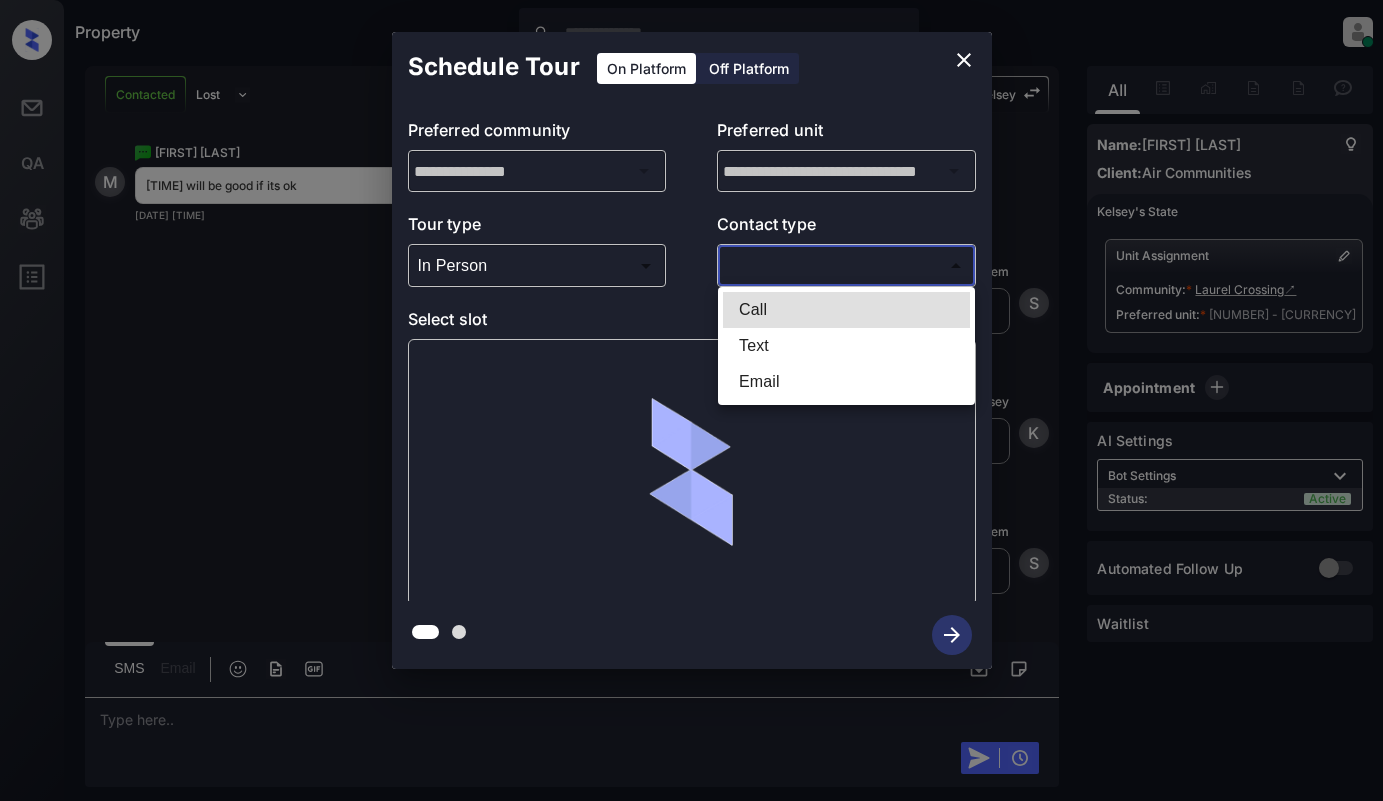 click on "Text" at bounding box center [846, 346] 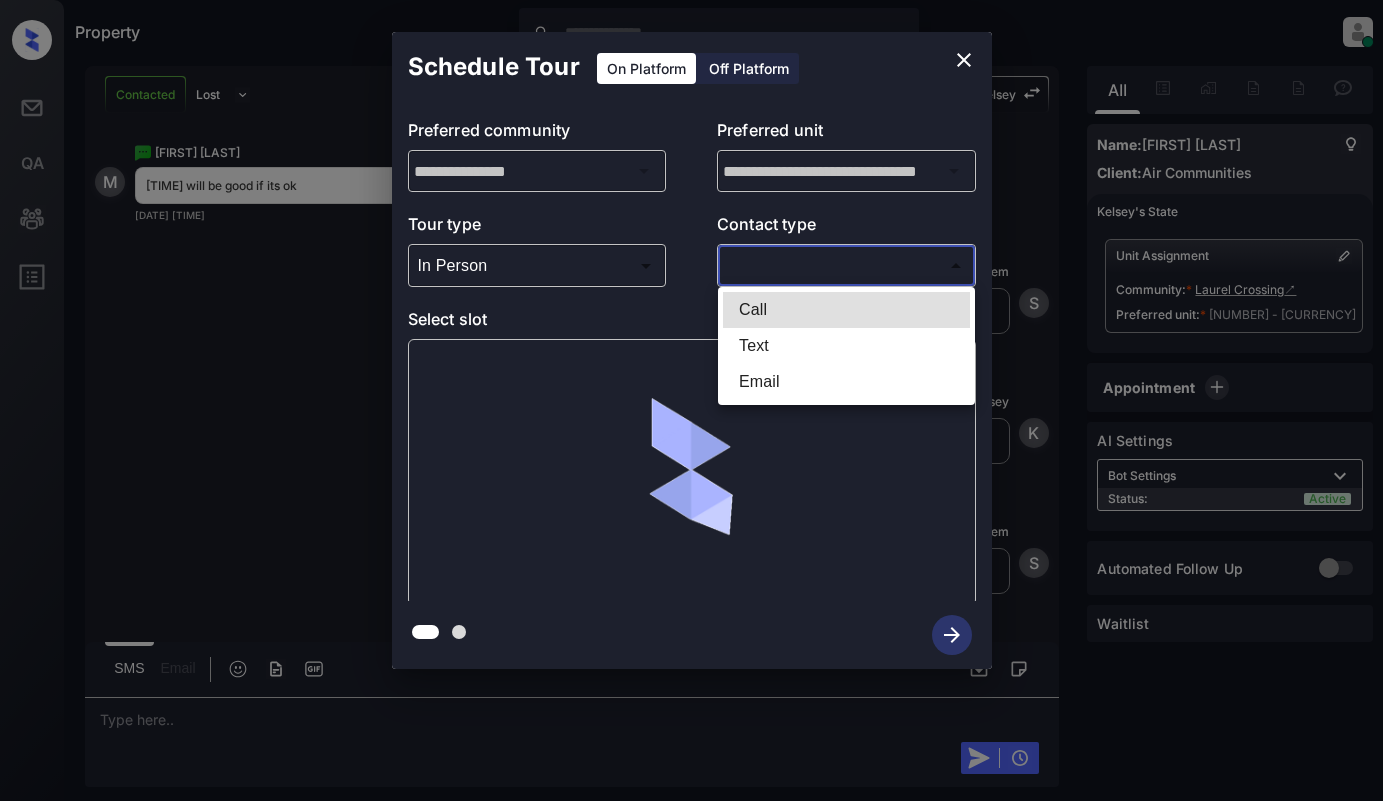 type on "****" 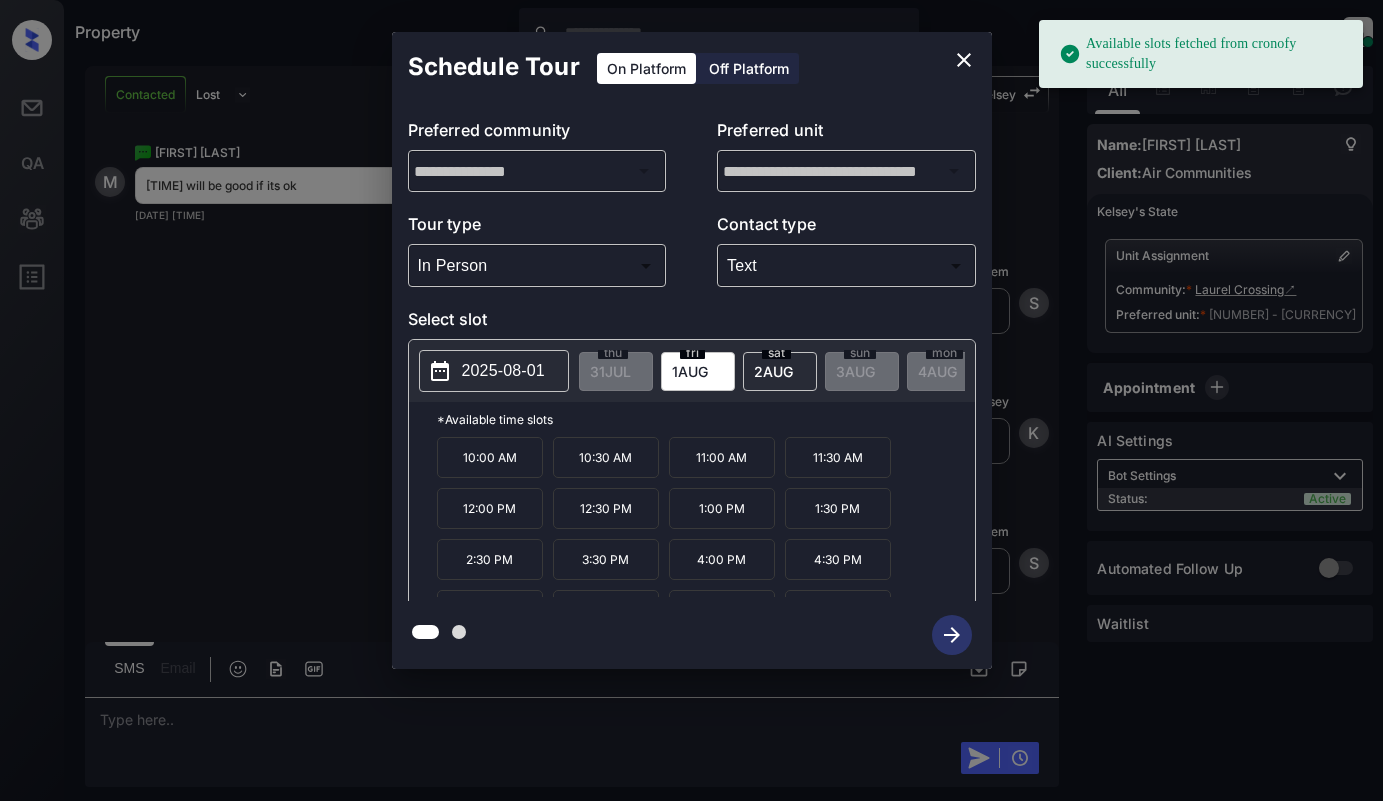 click on "2025-08-01" at bounding box center [503, 371] 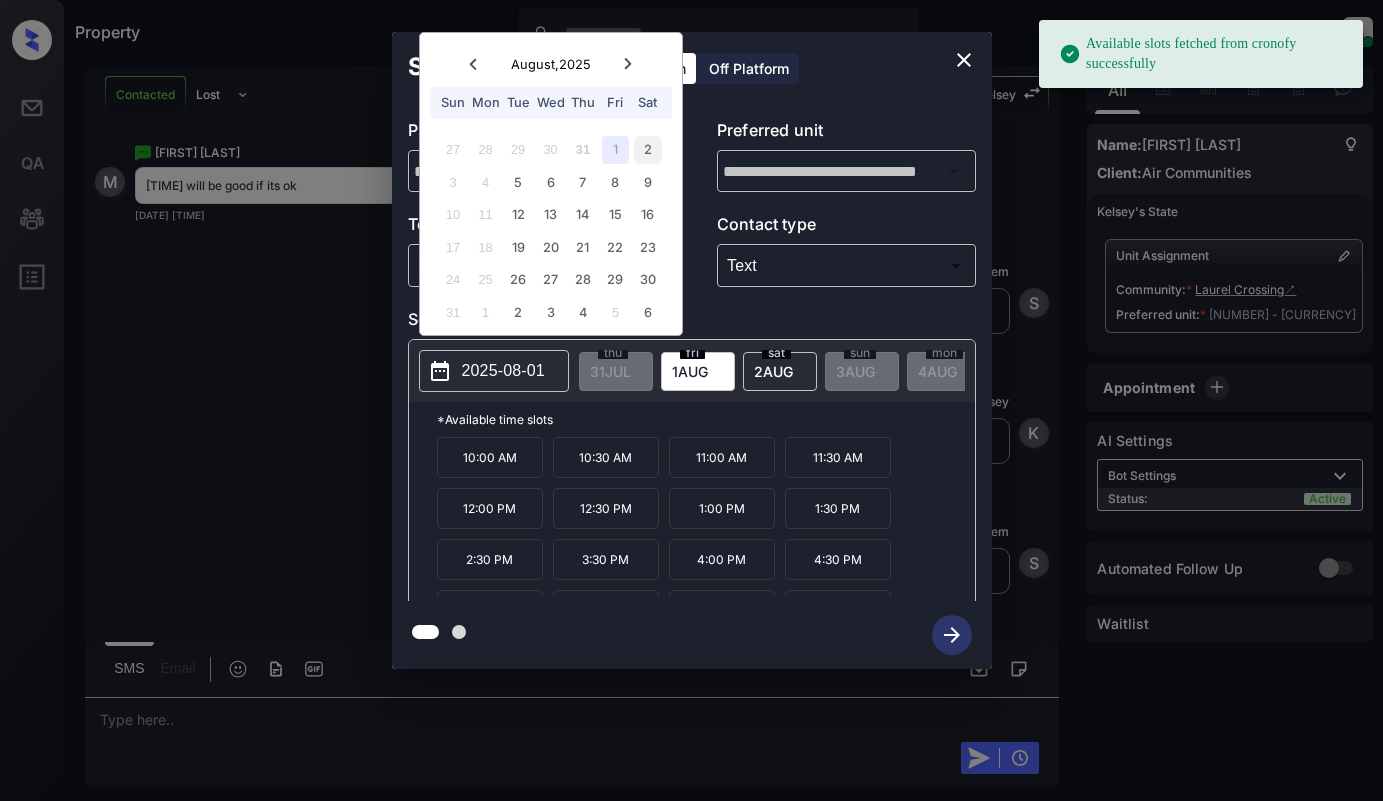 click on "2" at bounding box center [647, 149] 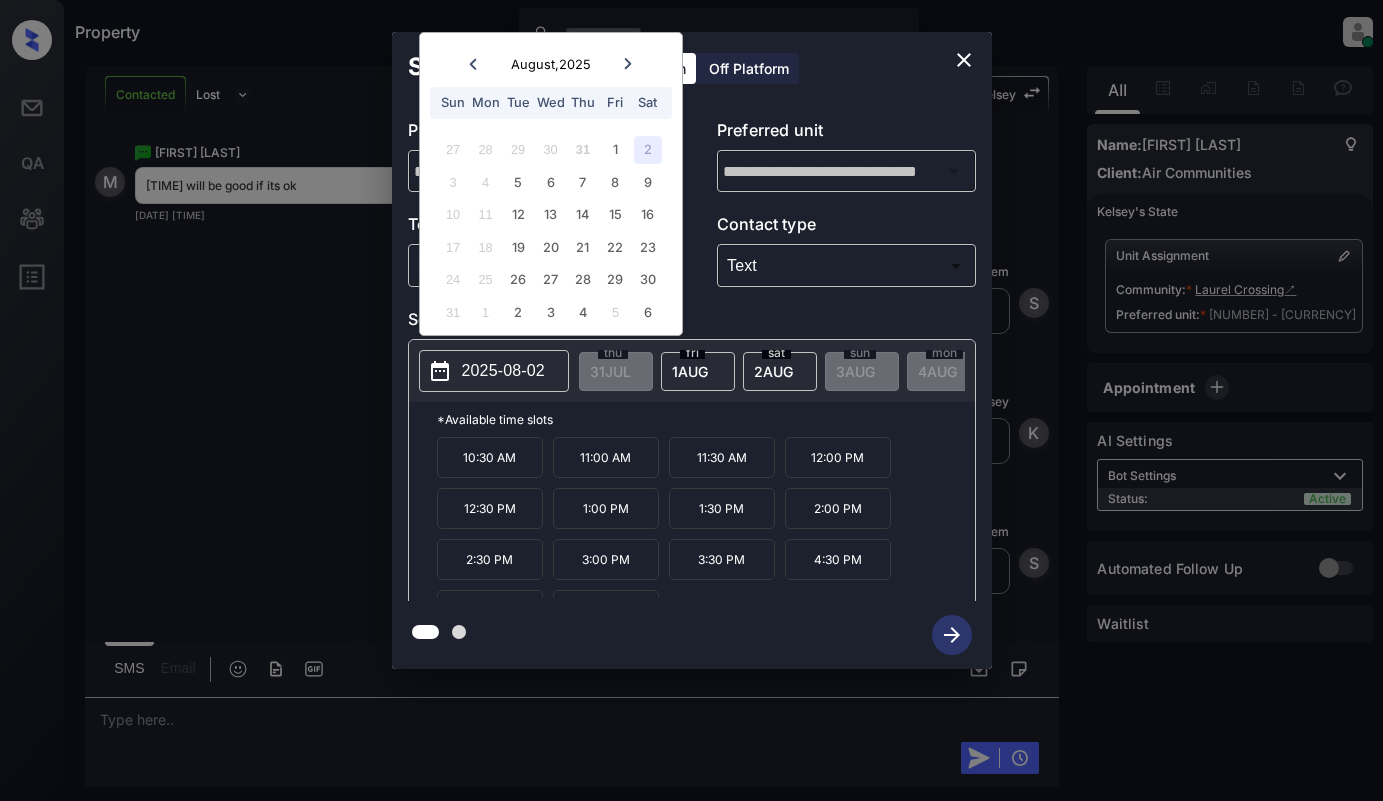 click on "11:00 AM" at bounding box center (606, 457) 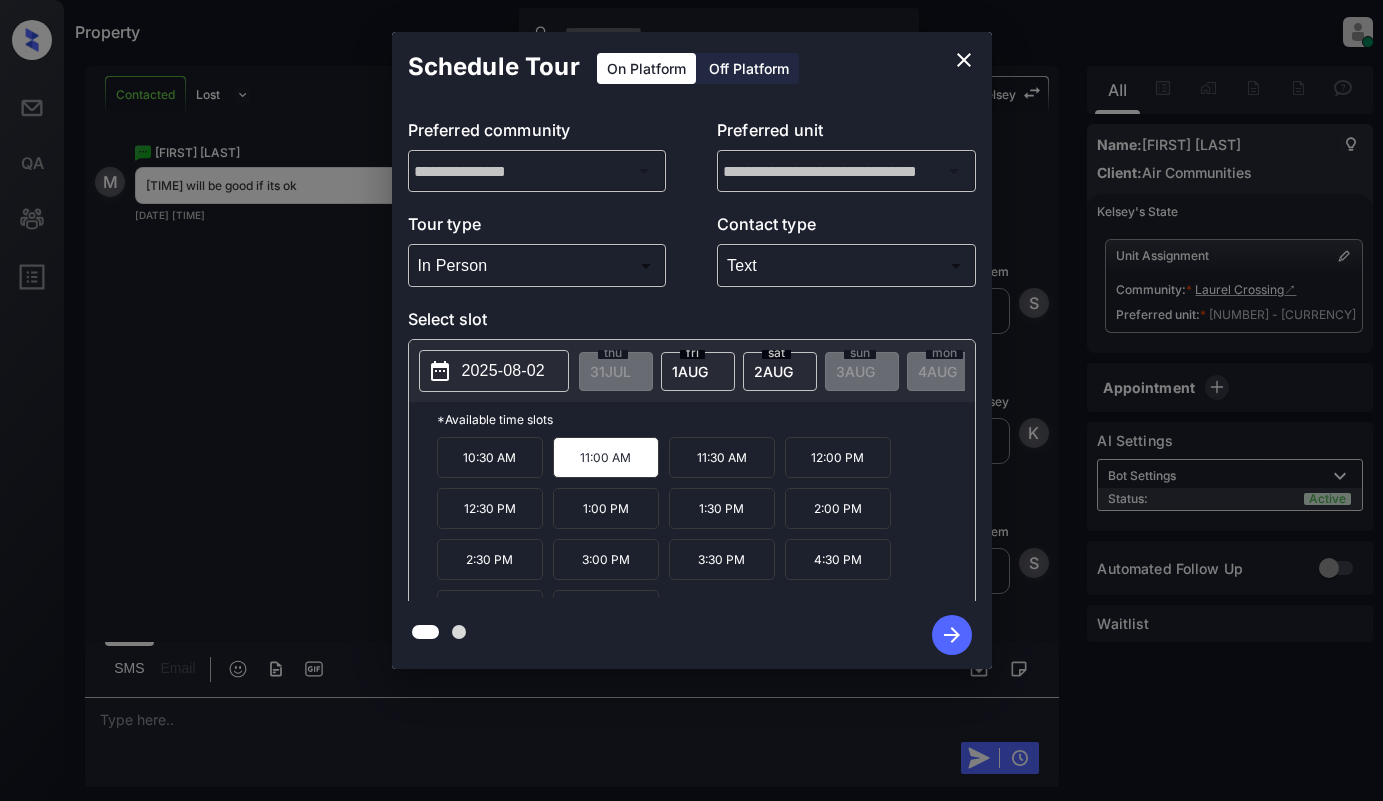 click 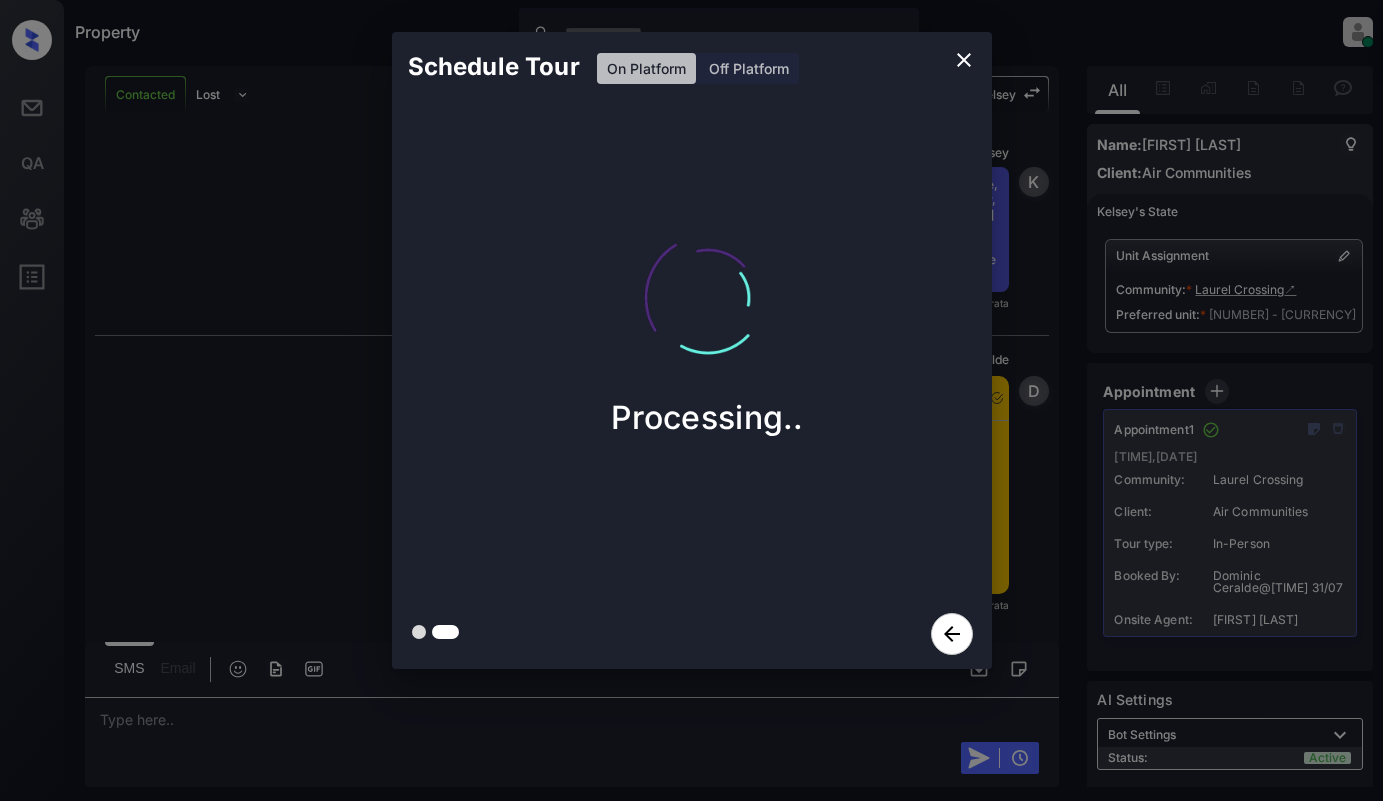 scroll, scrollTop: 3774, scrollLeft: 0, axis: vertical 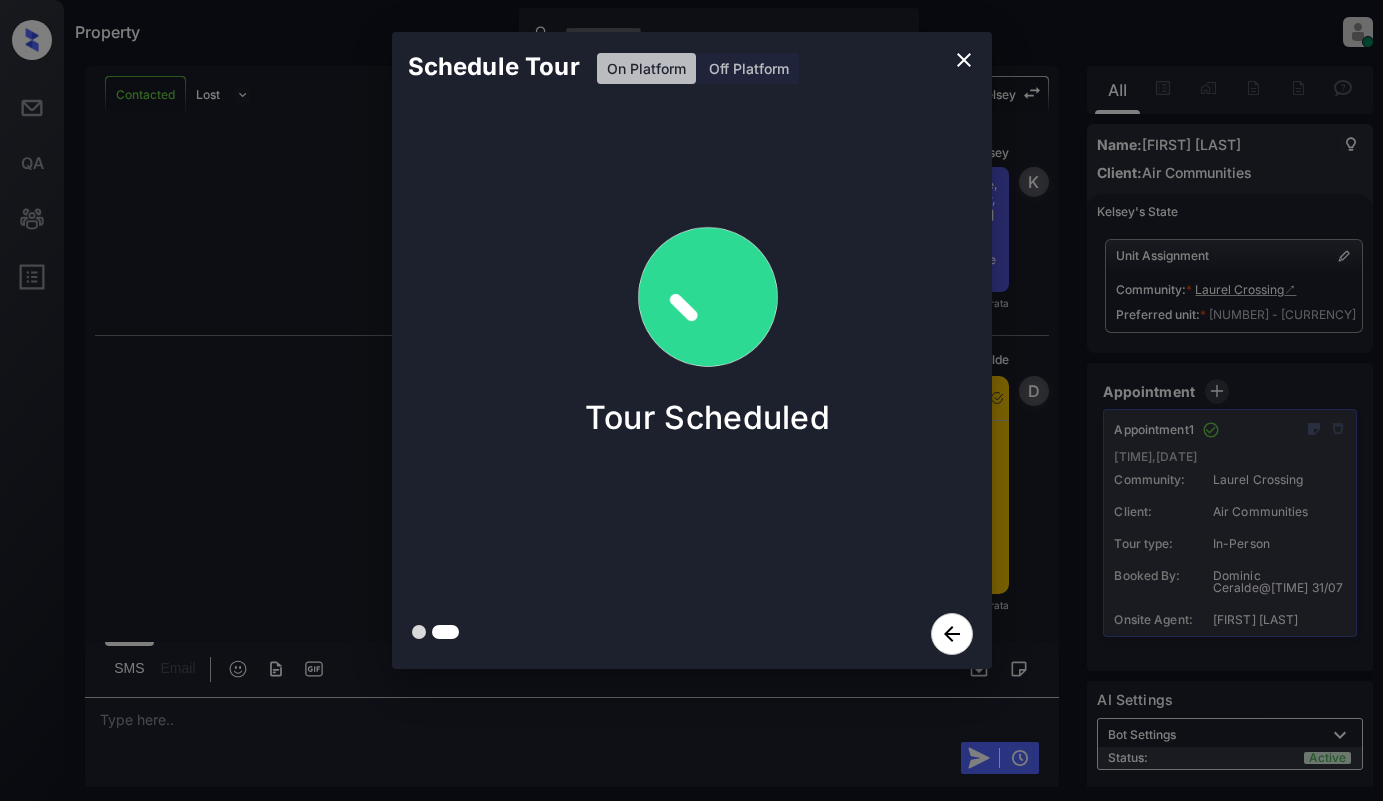 click on "Schedule Tour On Platform Off Platform Tour Scheduled" at bounding box center (691, 350) 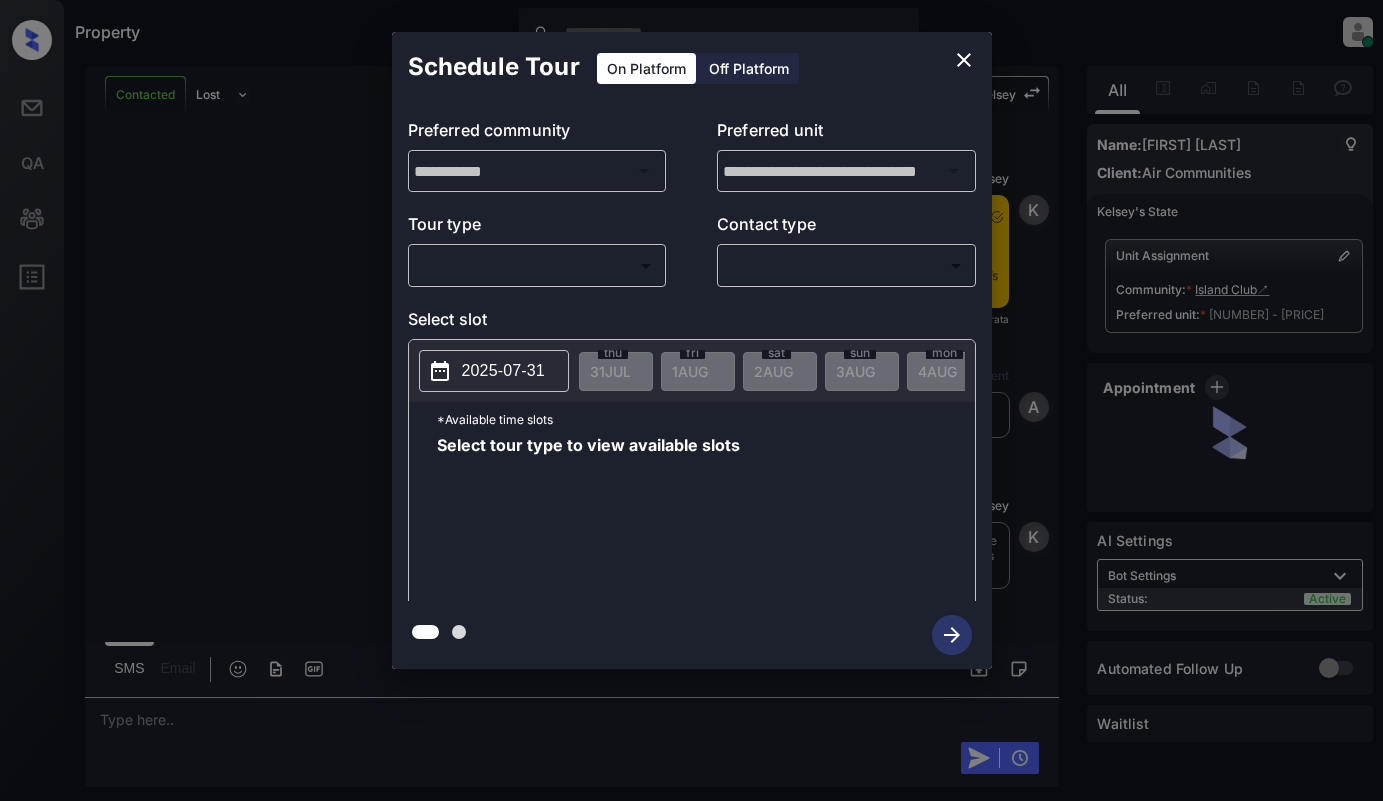 scroll, scrollTop: 0, scrollLeft: 0, axis: both 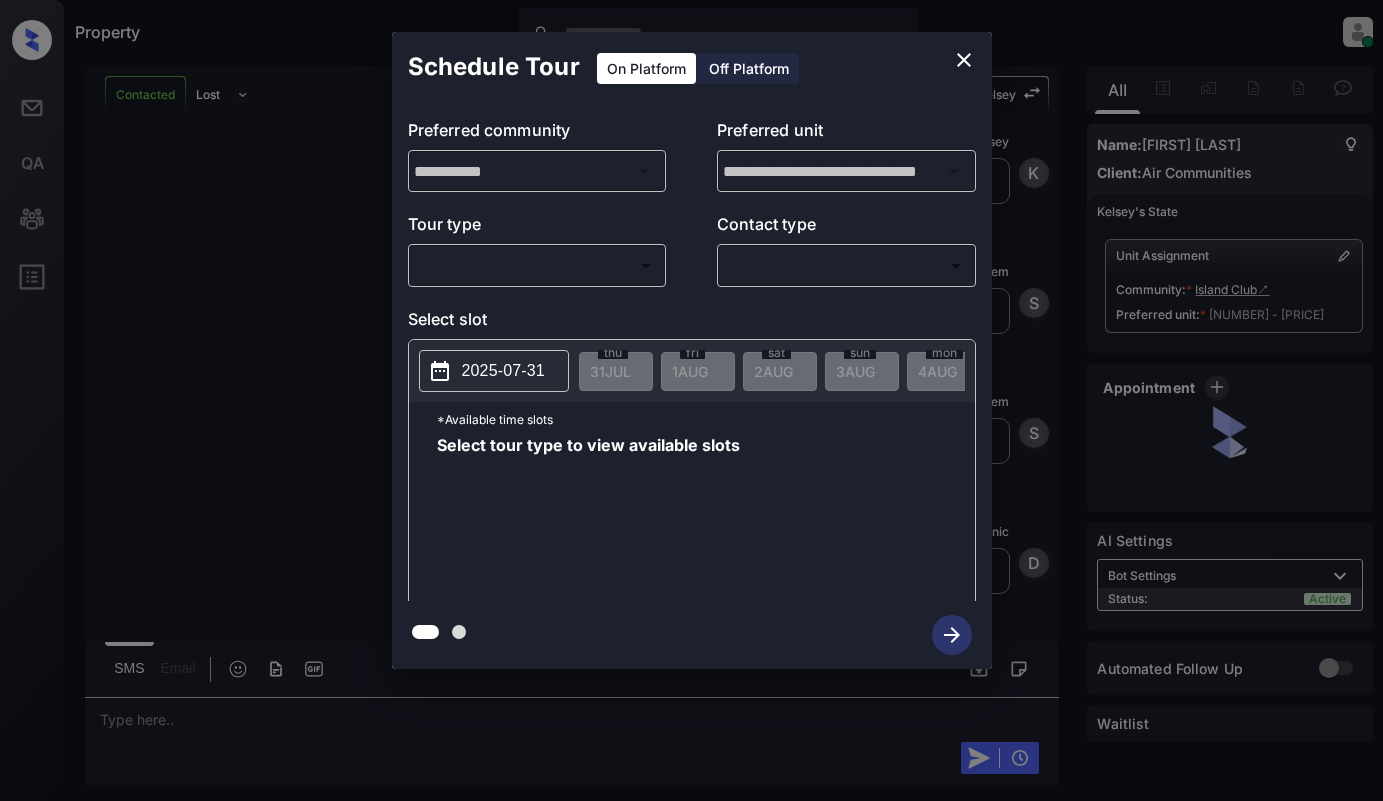 click on "Property Dominic Ceralde Online Set yourself   offline Set yourself   on break Profile Switch to  light  mode Sign out Contacted Lost Lead Sentiment: Angry Upon sliding the acknowledgement:  Lead will move to lost stage. * ​ SMS and call option will be set to opt out. AFM will be turned off for the lead. Kelsey New Message Kelsey Notes Note: <a href="https://conversation.getzuma.com/688c58e4b505e26b2d5ec754">https://conversation.getzuma.com/688c58e4b505e26b2d5ec754</a> - Paste this link into your browser to view Kelsey’s conversation with the prospect Jul 31, 2025 11:04 pm  Sync'd w  entrata K New Message Agent Lead created via emailParser in Inbound stage. Jul 31, 2025 11:04 pm A New Message Kelsey Due to the activation of disableLeadTransfer feature flag, Kelsey will no longer transfer ownership of this CRM guest card Jul 31, 2025 11:04 pm K New Message Zuma Lead transferred to leasing agent: kelsey Jul 31, 2025 11:04 pm Z New Message Agent AFM Request sent to Kelsey. Jul 31, 2025 11:04 pm A New Message" at bounding box center [691, 400] 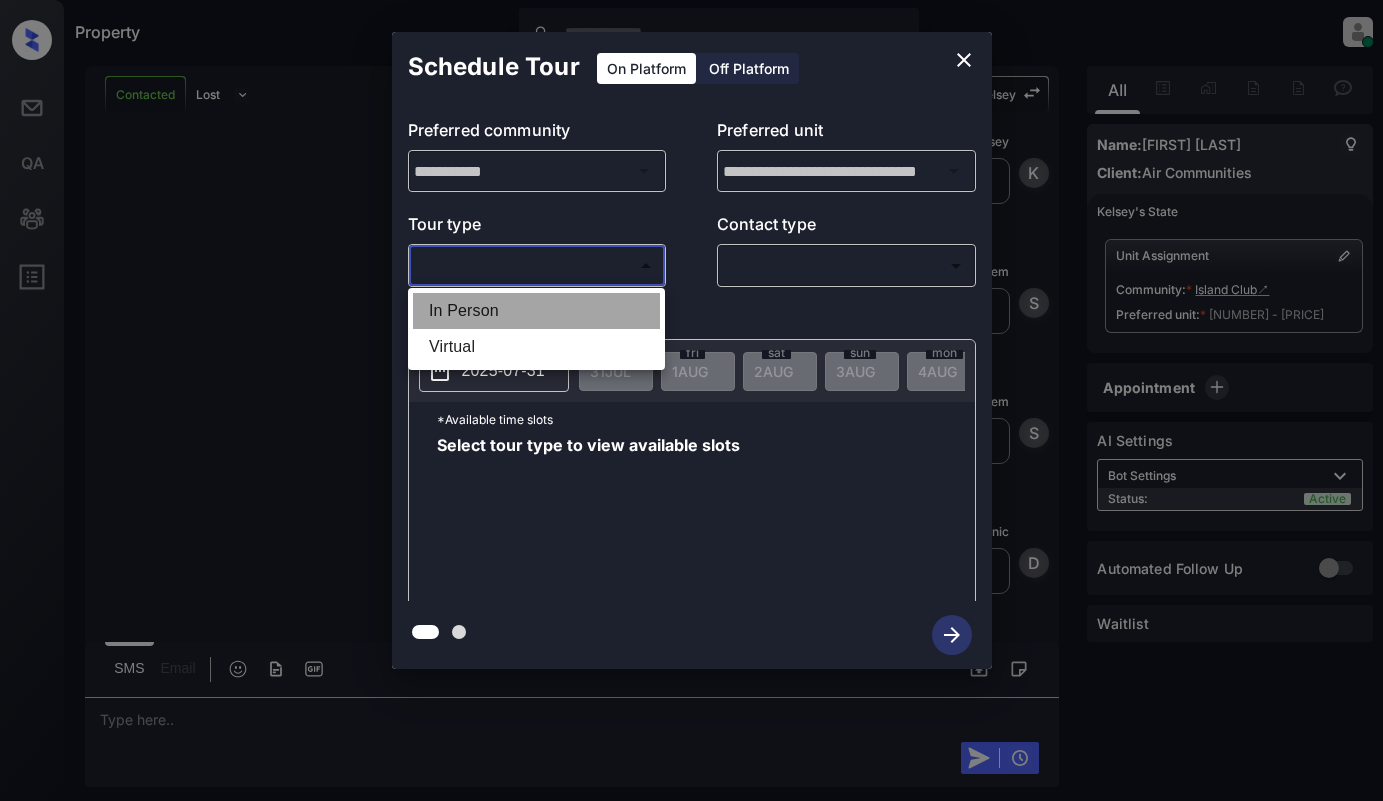 click on "In Person" at bounding box center [536, 311] 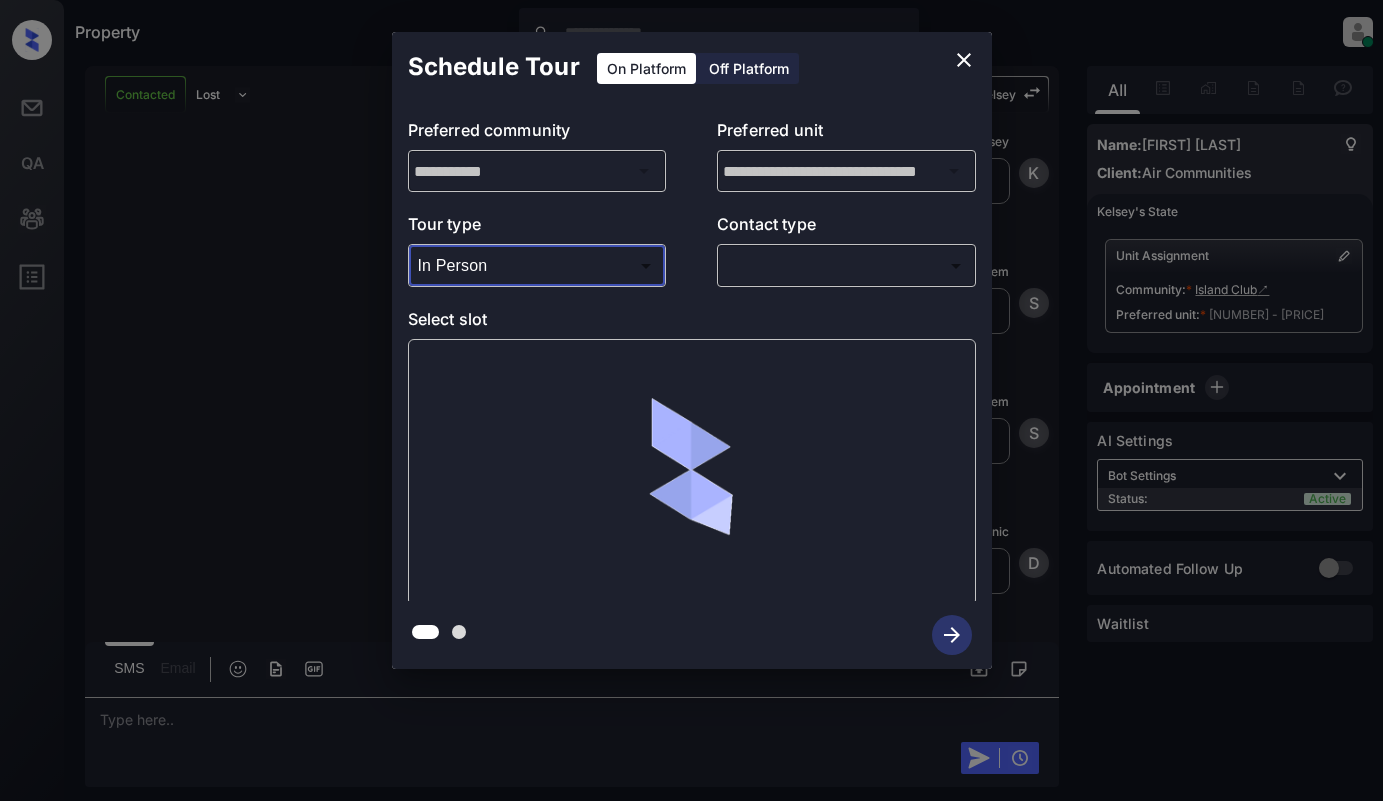 click on "Property Dominic Ceralde Online Set yourself   offline Set yourself   on break Profile Switch to  light  mode Sign out Contacted Lost Lead Sentiment: Angry Upon sliding the acknowledgement:  Lead will move to lost stage. * ​ SMS and call option will be set to opt out. AFM will be turned off for the lead. Kelsey New Message Kelsey Notes Note: <a href="https://conversation.getzuma.com/688c58e4b505e26b2d5ec754">https://conversation.getzuma.com/688c58e4b505e26b2d5ec754</a> - Paste this link into your browser to view Kelsey’s conversation with the prospect Jul 31, 2025 11:04 pm  Sync'd w  entrata K New Message Agent Lead created via emailParser in Inbound stage. Jul 31, 2025 11:04 pm A New Message Kelsey Due to the activation of disableLeadTransfer feature flag, Kelsey will no longer transfer ownership of this CRM guest card Jul 31, 2025 11:04 pm K New Message Zuma Lead transferred to leasing agent: kelsey Jul 31, 2025 11:04 pm Z New Message Agent AFM Request sent to Kelsey. Jul 31, 2025 11:04 pm A New Message" at bounding box center (691, 400) 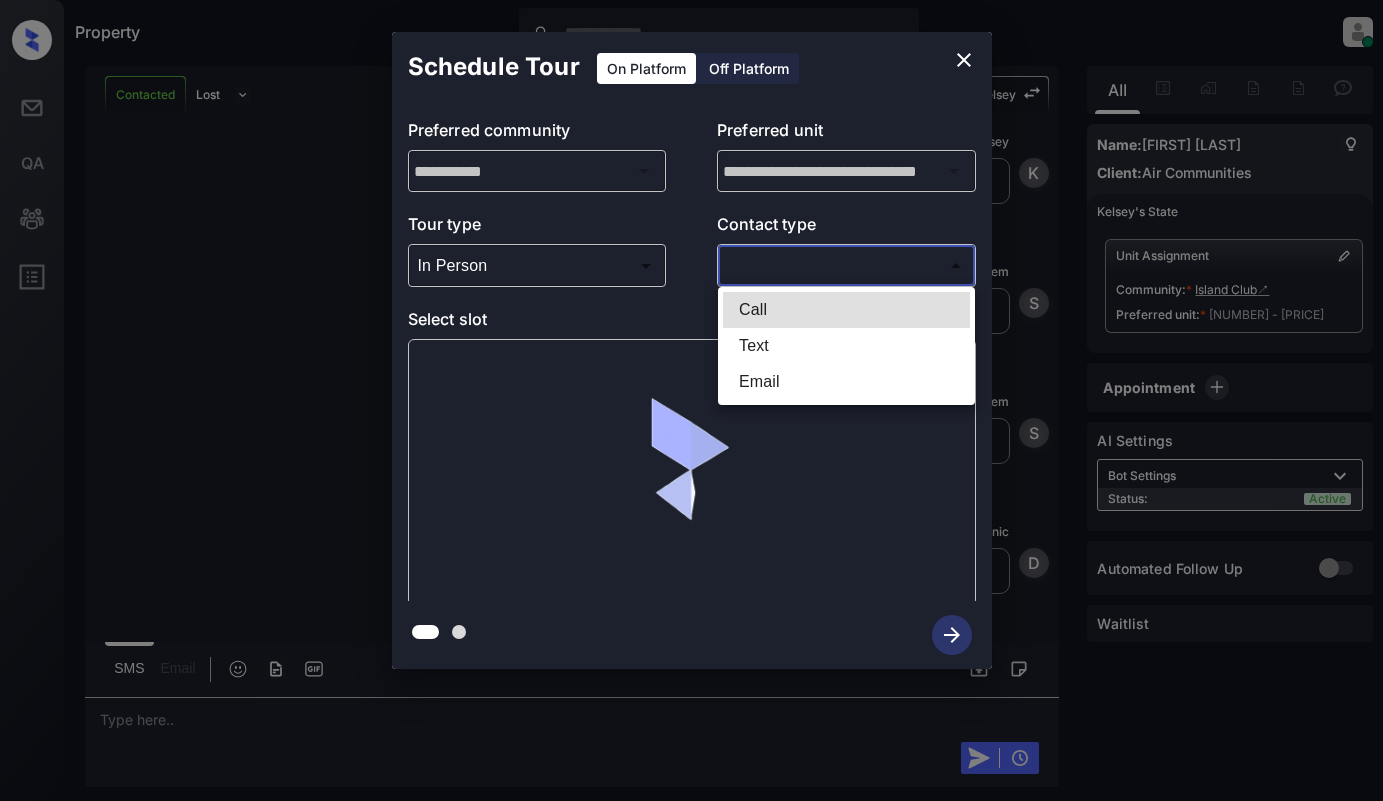 click on "Text" at bounding box center (846, 346) 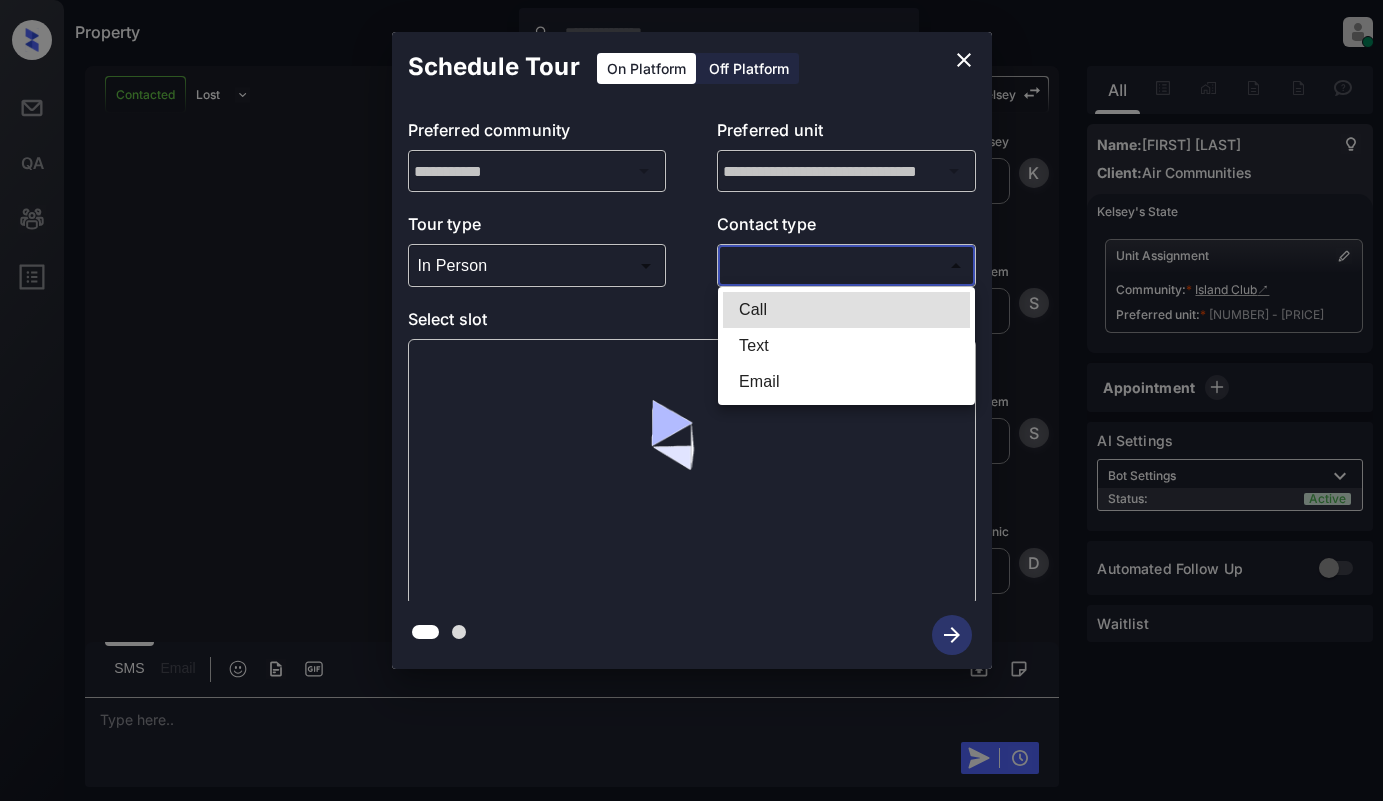 type on "****" 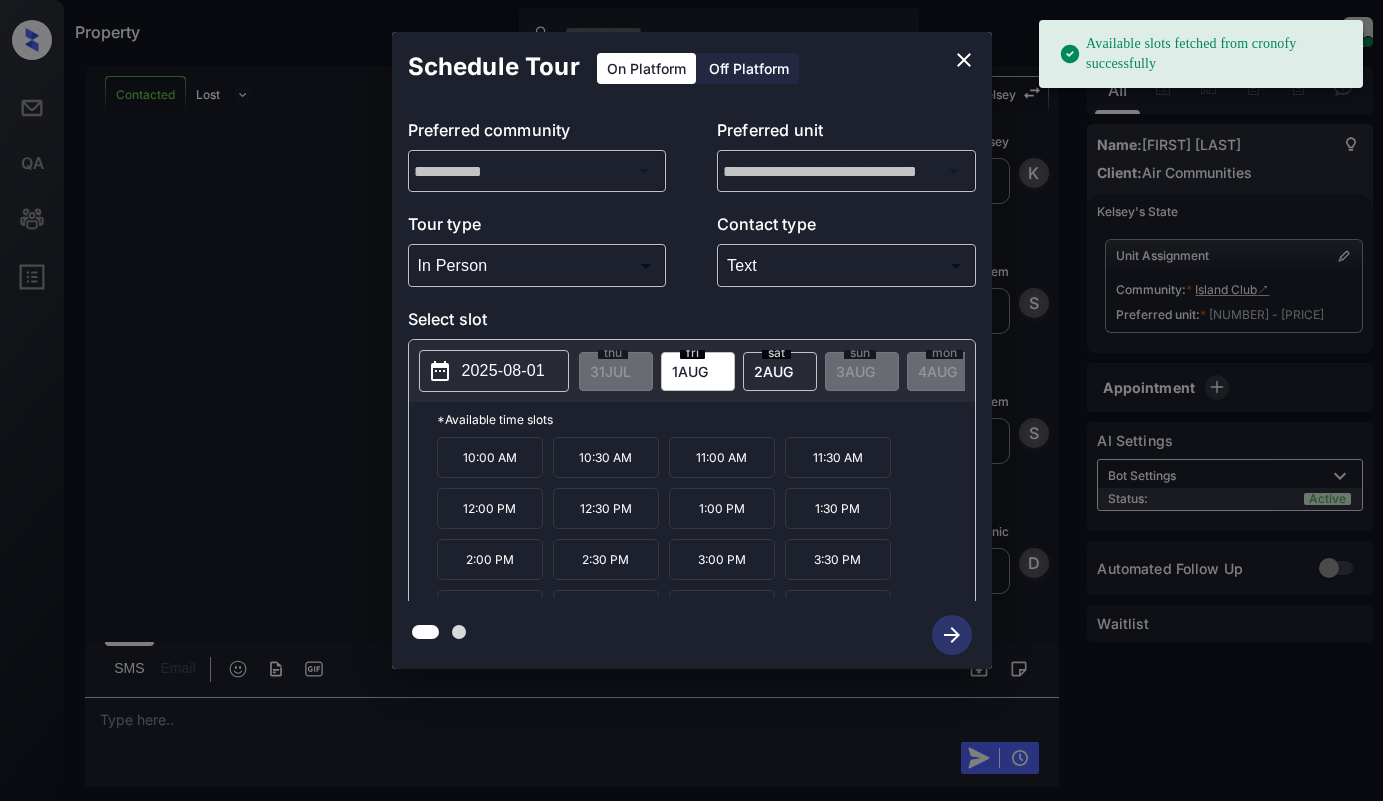 click on "2025-08-01" at bounding box center (503, 371) 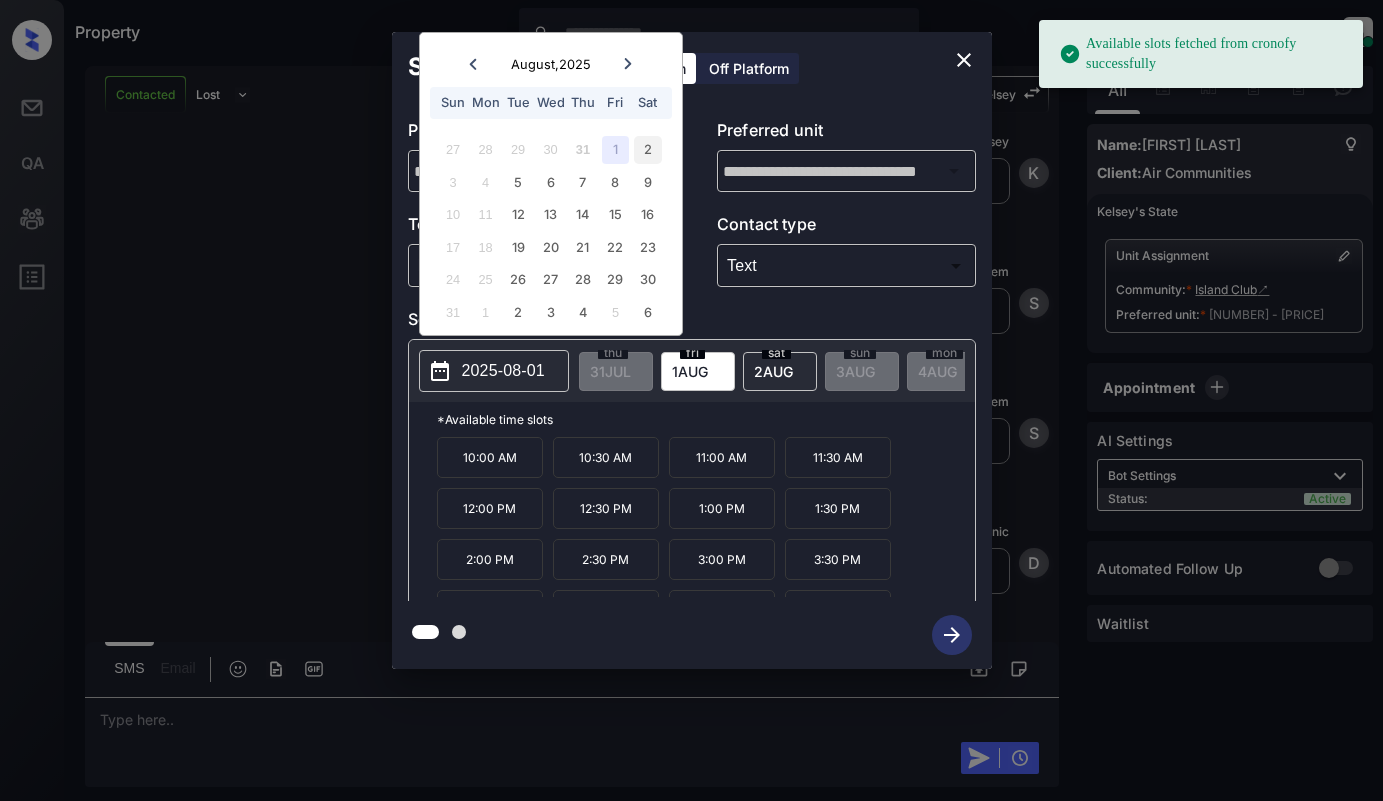click on "2" at bounding box center (647, 149) 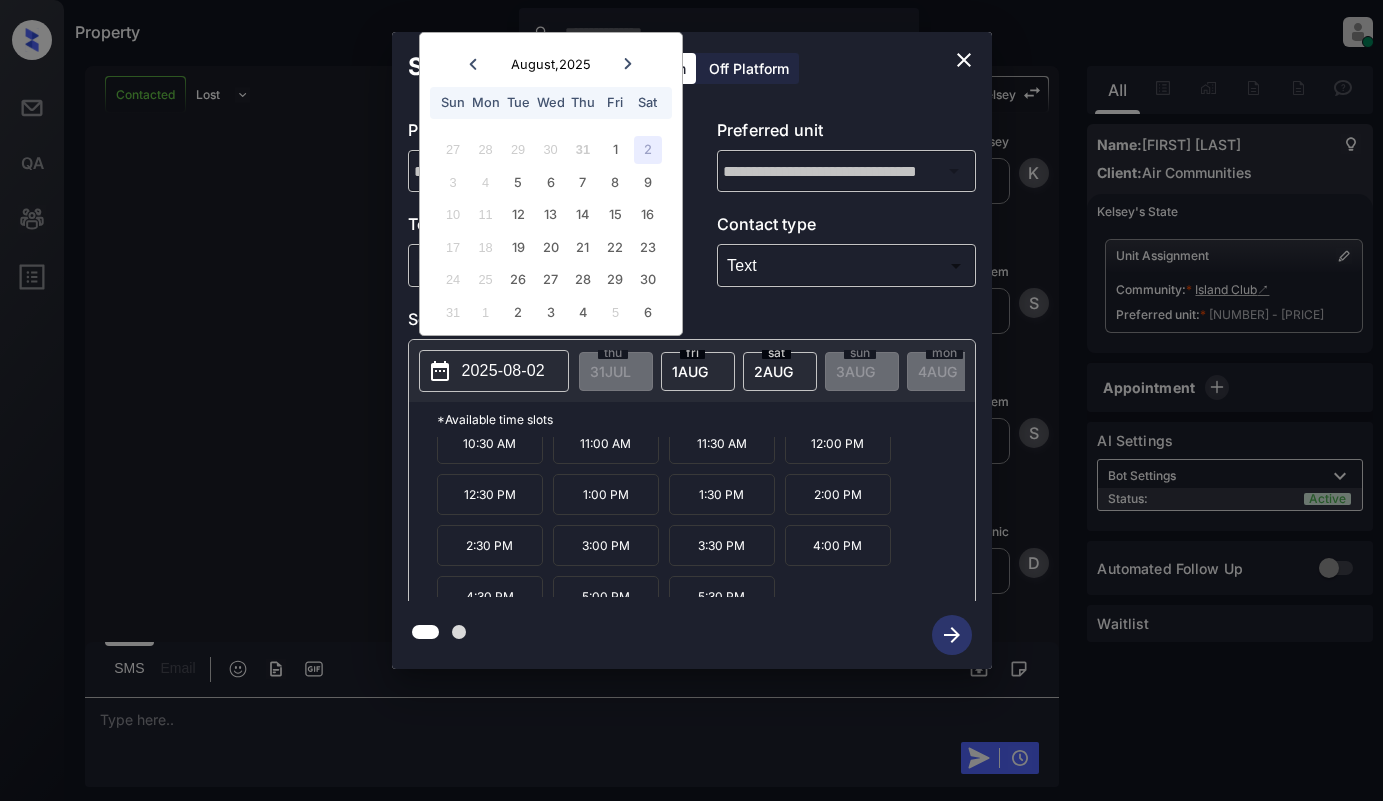 scroll, scrollTop: 34, scrollLeft: 0, axis: vertical 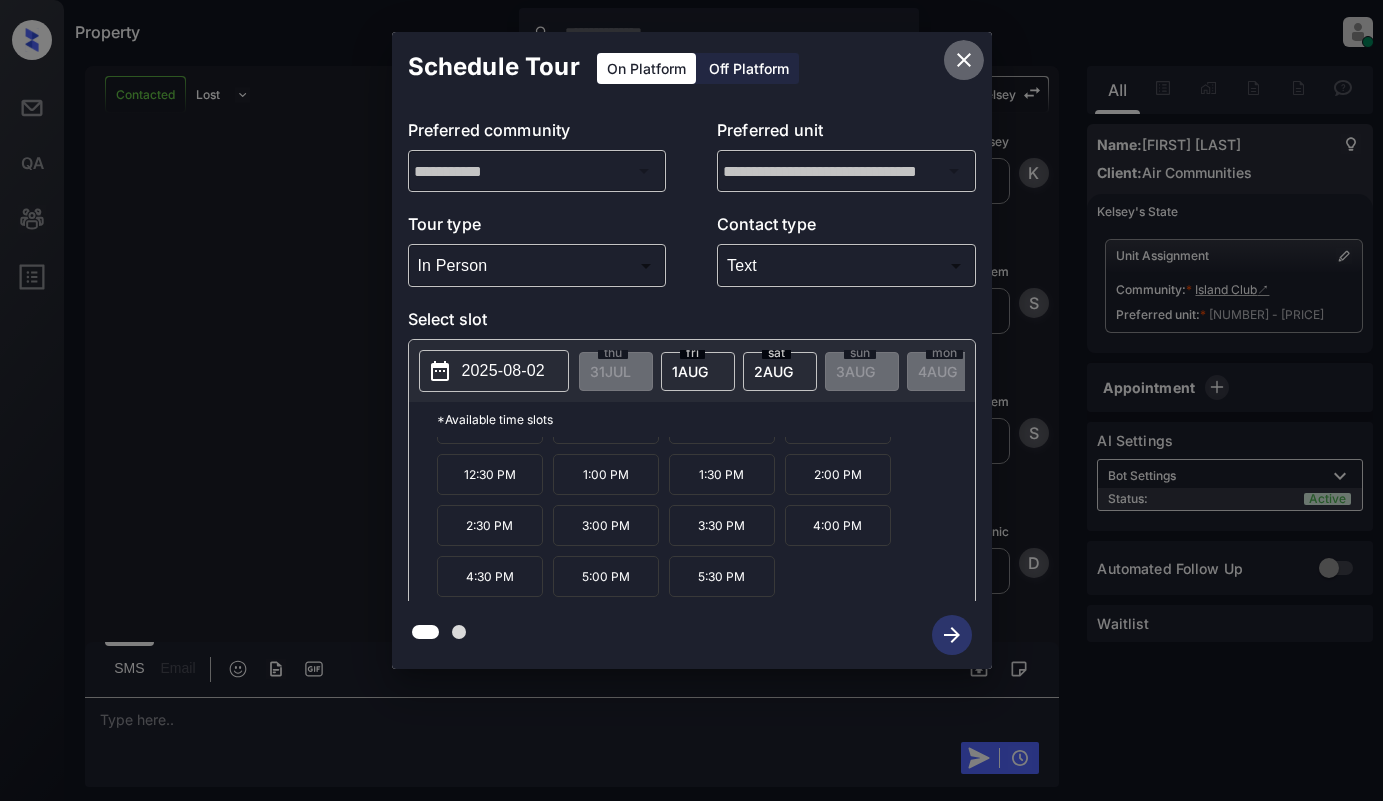 click 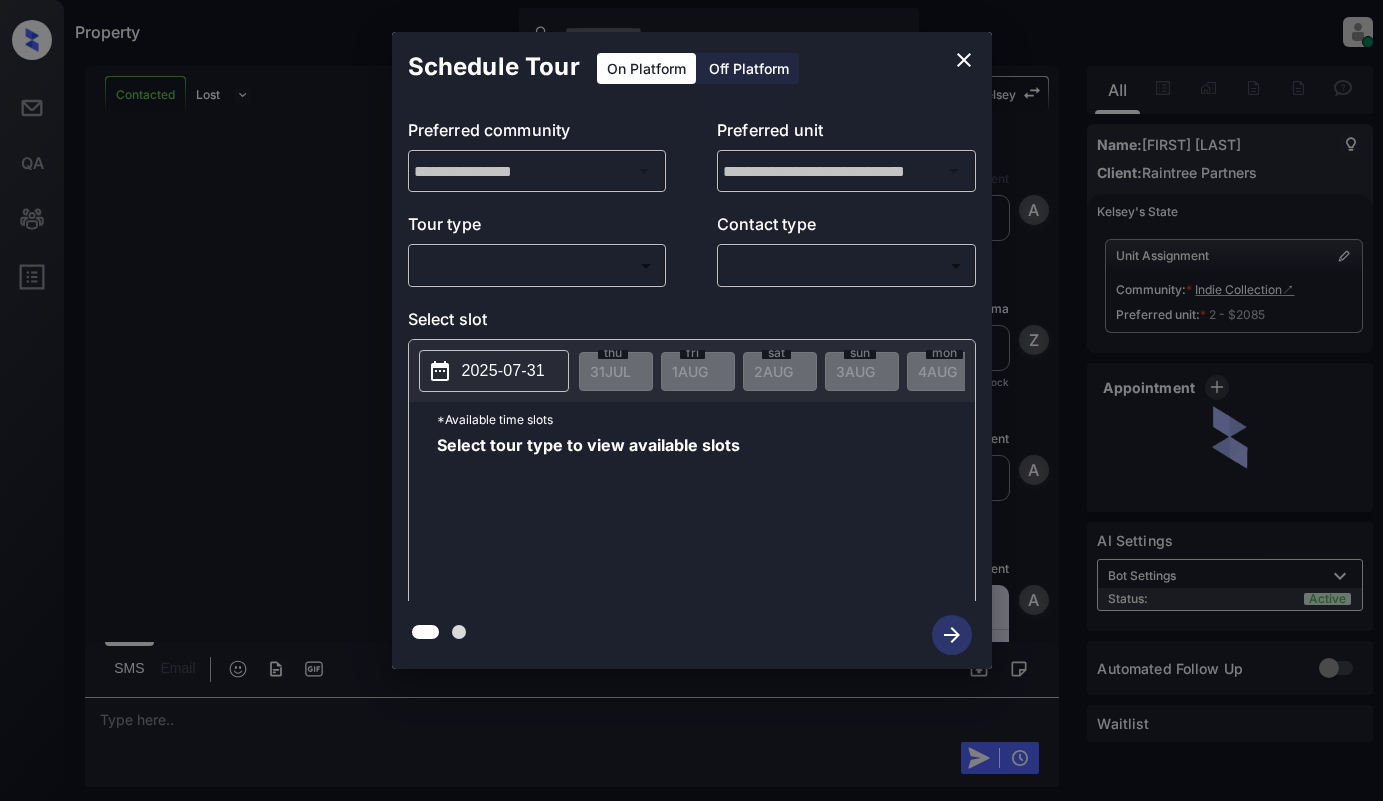 scroll, scrollTop: 0, scrollLeft: 0, axis: both 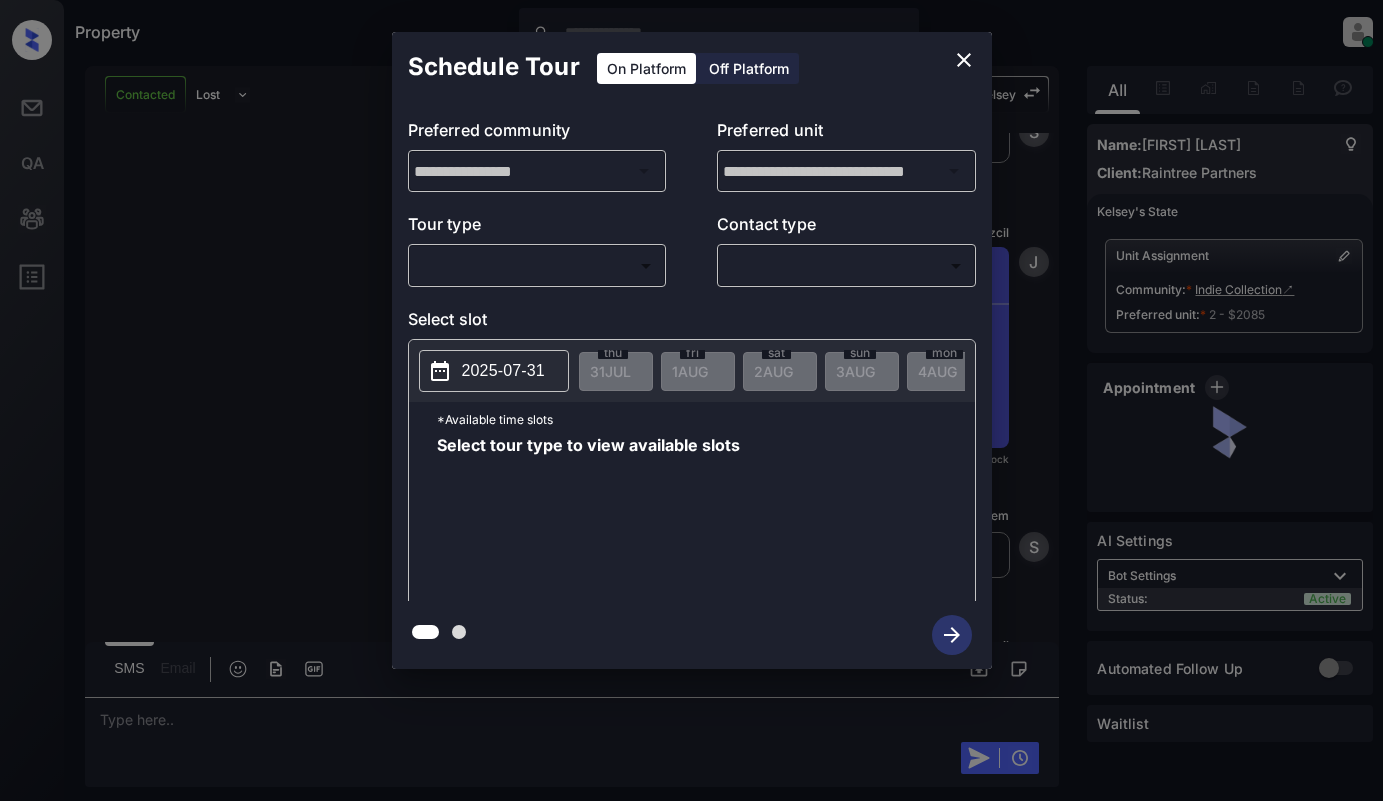 click on "Property [PERSON] Online Set yourself   offline Set yourself   on break Profile Switch to  light  mode Sign out Contacted Lost Lead Sentiment: Angry Upon sliding the acknowledgement:  Lead will move to lost stage. * ​ SMS and call option will be set to opt out. AFM will be turned off for the lead. [PERSON] New Message Agent Lead created via webhook in Inbound stage. Jul 24, 2025 07:16 pm A New Message Zuma Lead transferred to leasing agent: [PERSON] Jul 24, 2025 07:16 pm  Sync'd w  knock Z New Message Agent AFM Request sent to [PERSON]. Jul 24, 2025 07:16 pm A New Message Agent Notes Note: Structured Note:
Move In Date: 2025-08-01
Jul 24, 2025 07:16 pm A New Message [PERSON] Lead Details Updated
Move In Date:  1-8-2025
Jul 24, 2025 07:16 pm K New Message [PERSON] From:   [EMAIL] To:   [EMAIL] Hi [FIRST],       Best,   [PERSON] Indie Collection . Read More Jul 24, 2025 07:16 pm   | SmarterAFMV2Email  Sync'd w  knock K New Message [PERSON] Jul 24, 2025 07:16 pm K" at bounding box center (691, 400) 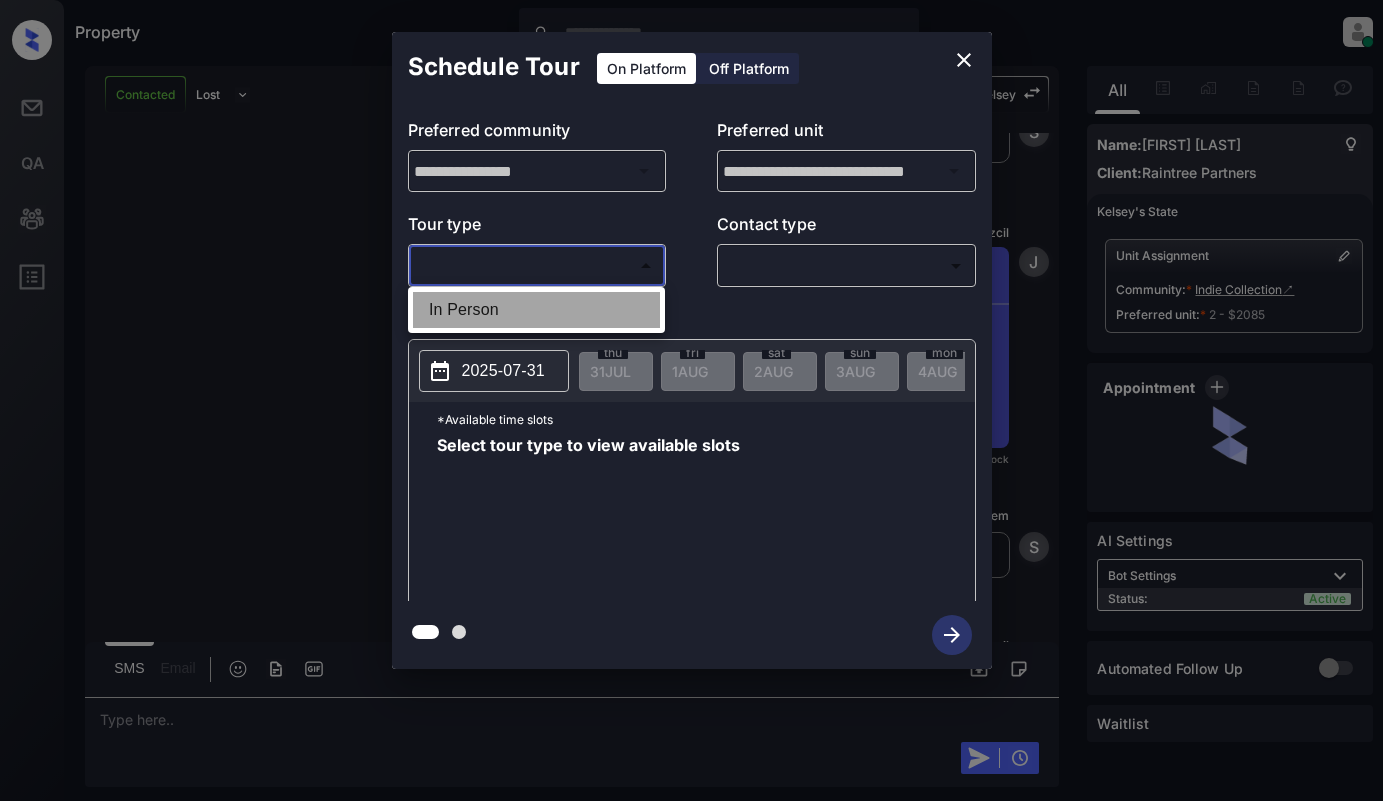 click on "In Person" at bounding box center [536, 310] 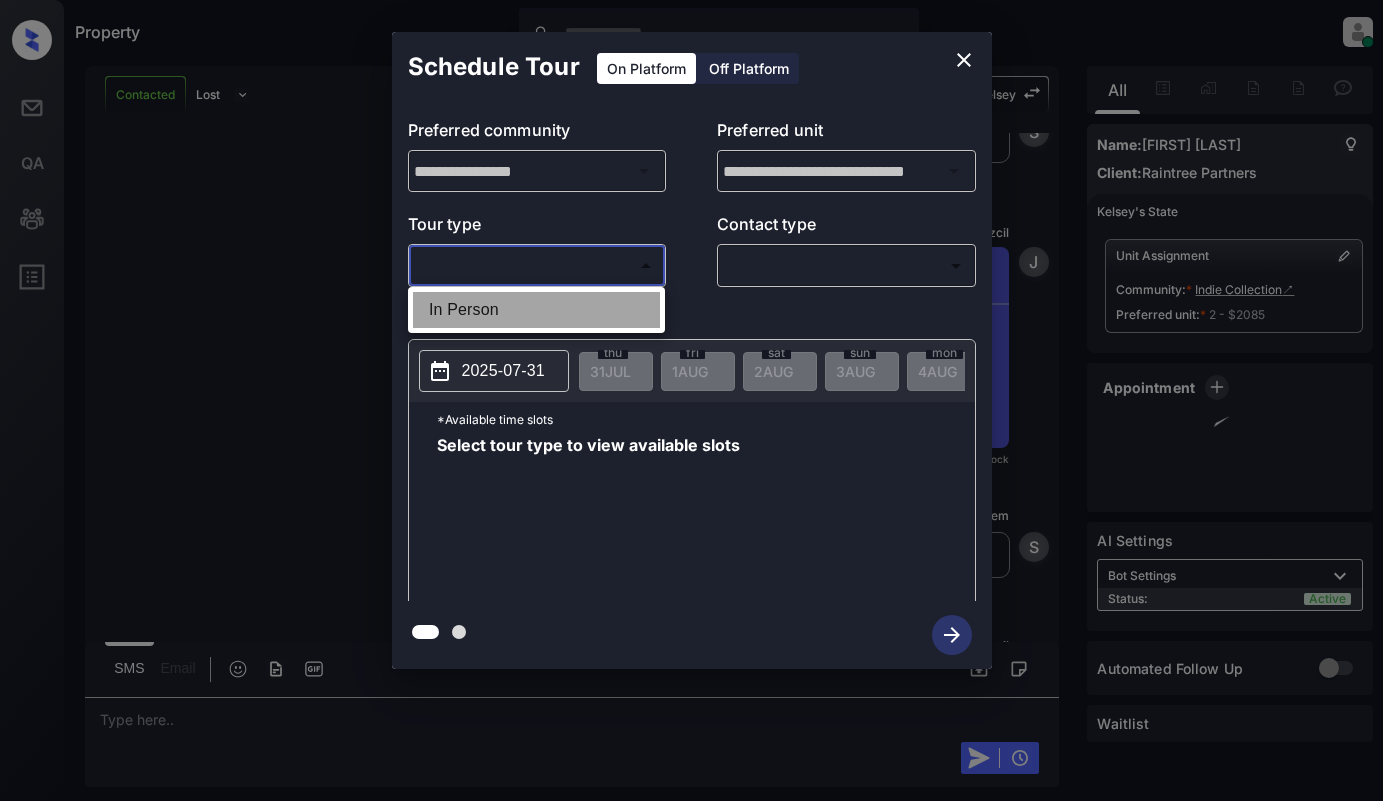 type on "********" 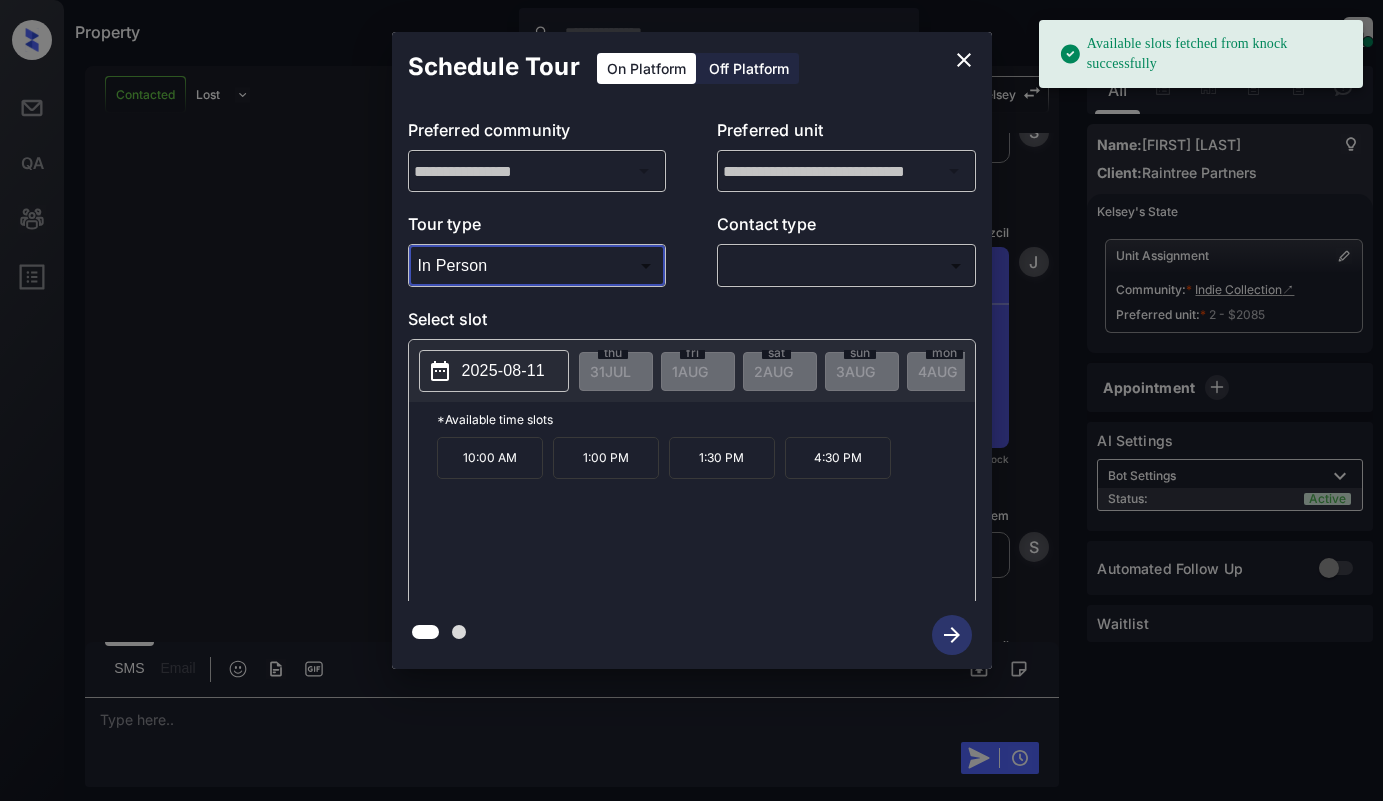 click on "2025-08-11" at bounding box center (503, 371) 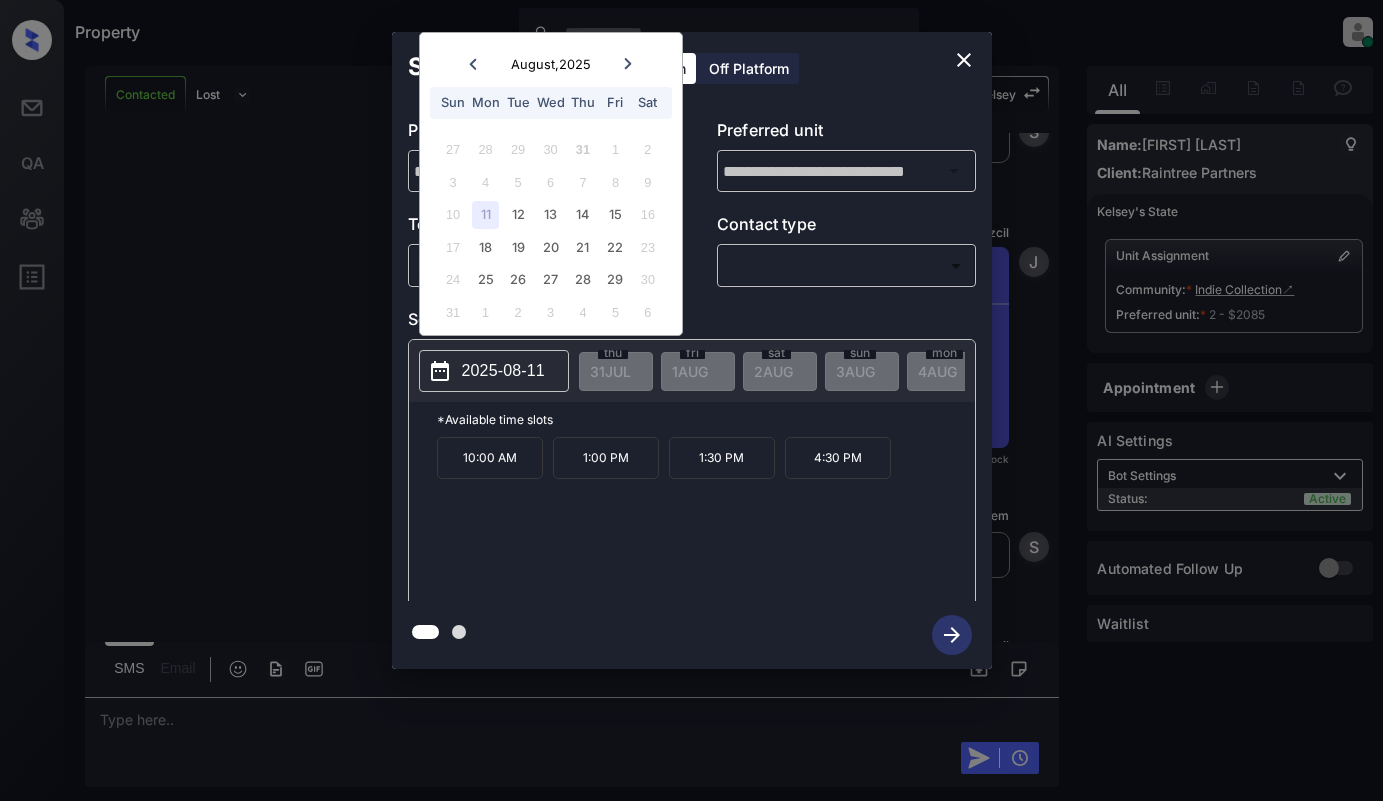 click 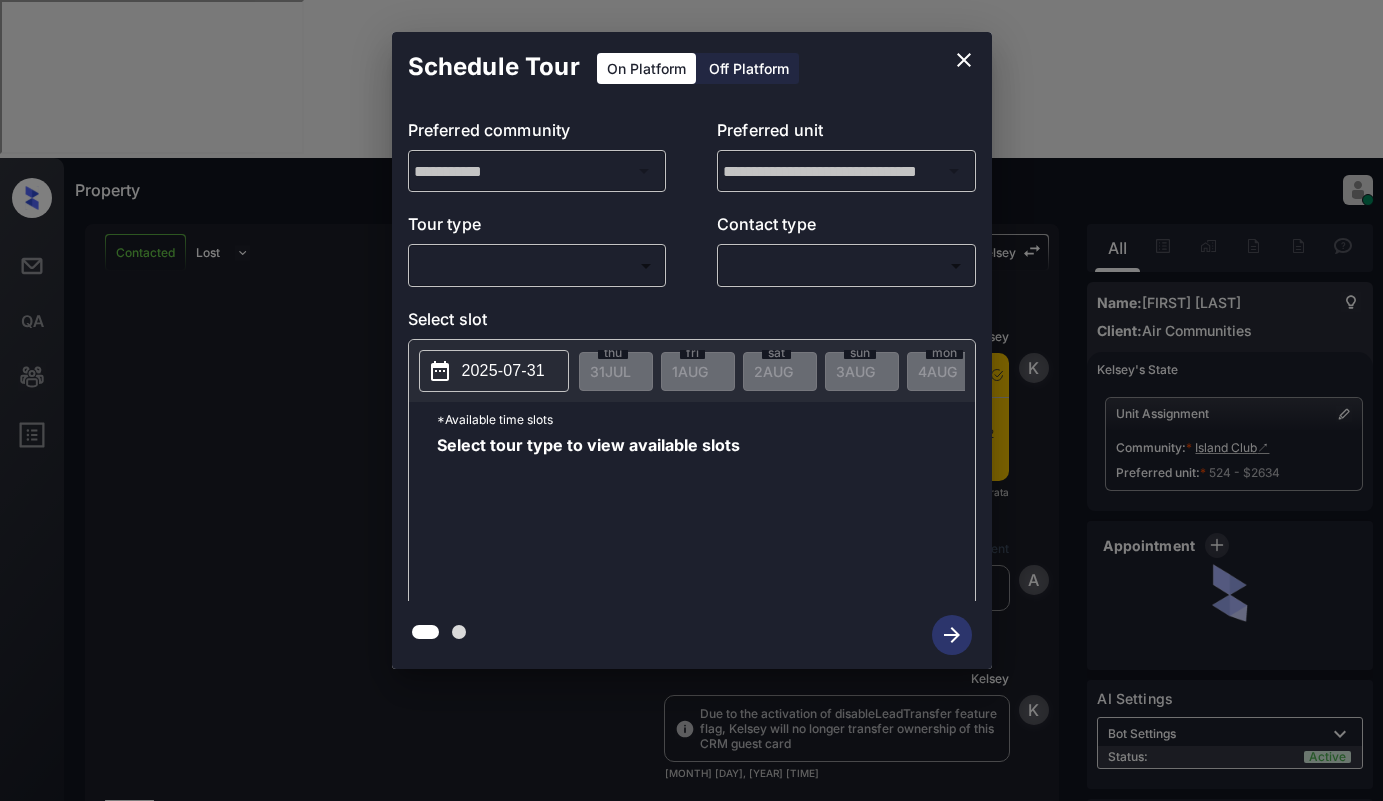 scroll, scrollTop: 0, scrollLeft: 0, axis: both 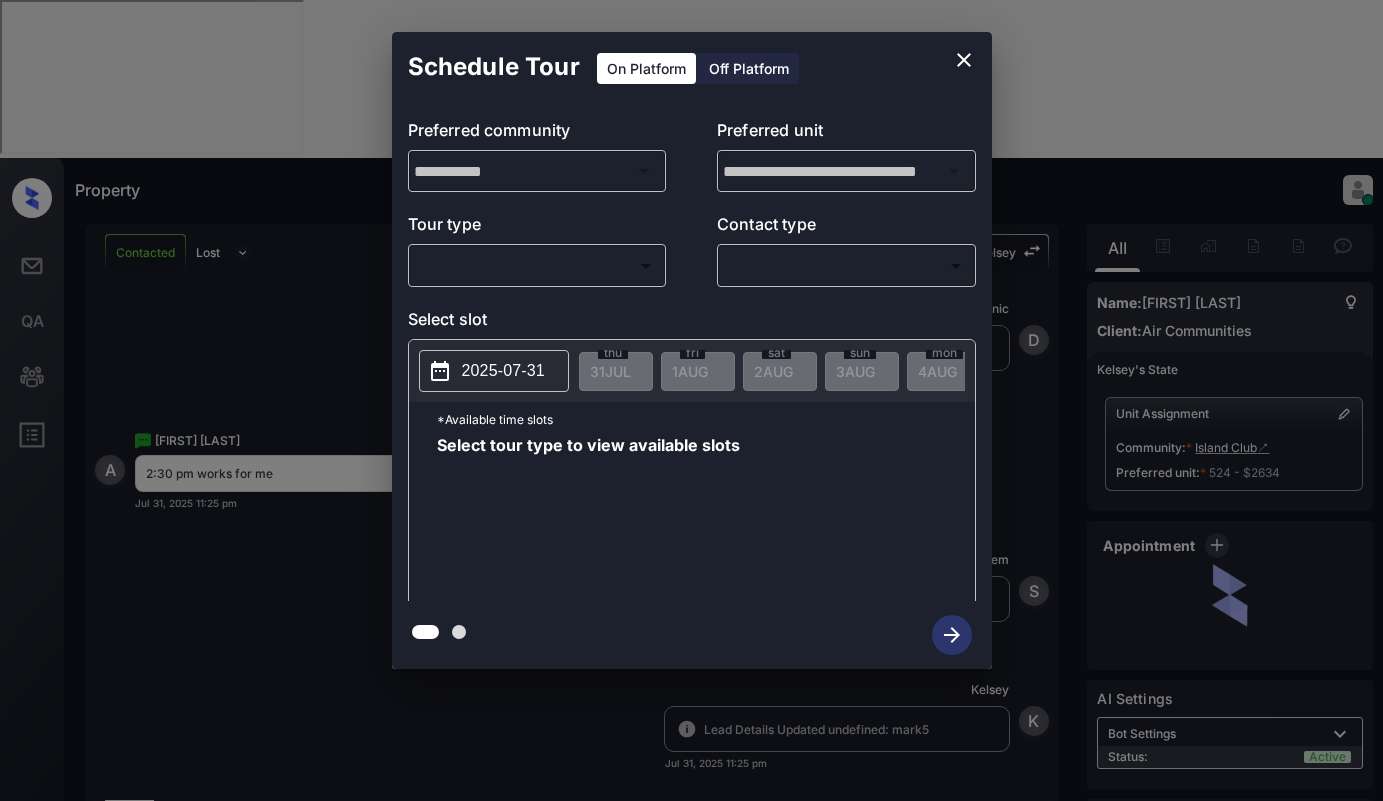 click on "Property [FIRST] [LAST] Online Set yourself   offline Set yourself   on break Profile Switch to  light  mode Sign out Contacted Lost Lead Sentiment: Angry Upon sliding the acknowledgement:  Lead will move to lost stage. * ​ SMS and call option will be set to opt out. AFM will be turned off for the lead. [FIRST] New Message [FIRST] Notes https://conversation.getzuma.com/688c58e4b505e26b2d5ec754 - Paste this link into your browser to view [FIRST]’s conversation with the prospect [MONTH] [DAY], [YEAR] [TIME]  Sync'd w  entrata K New Message Agent Lead created via emailParser in Inbound stage. [MONTH] [DAY], [YEAR] [TIME] A New Message [FIRST] Due to the activation of disableLeadTransfer feature flag, [FIRST] will no longer transfer ownership of this CRM guest card [MONTH] [DAY], [YEAR] [TIME] K New Message Zuma Lead transferred to leasing agent: [FIRST] [MONTH] [DAY], [YEAR] [TIME] Z New Message Agent AFM Request sent to [FIRST]. [MONTH] [DAY], [YEAR] [TIME] A New Message" at bounding box center [691, 400] 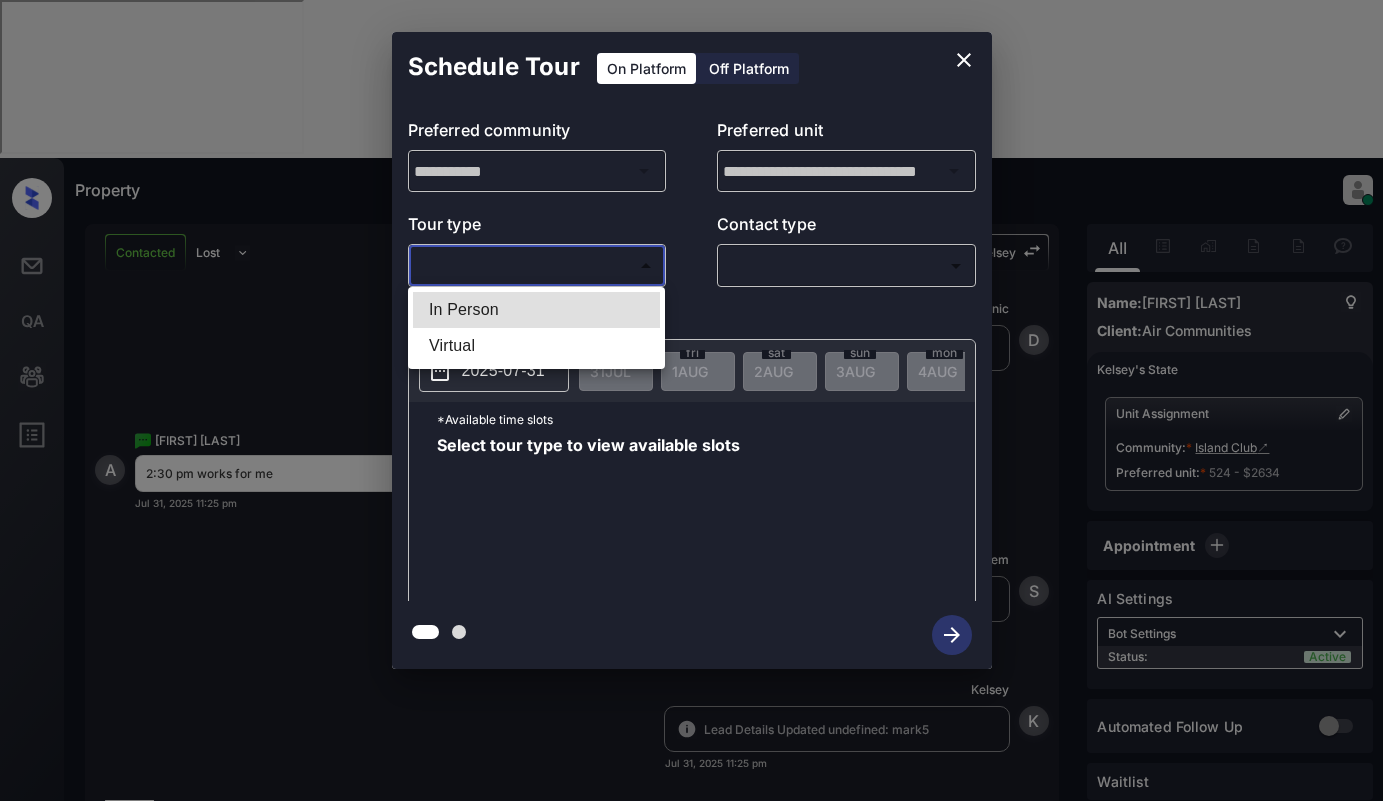 click on "In Person" at bounding box center (536, 310) 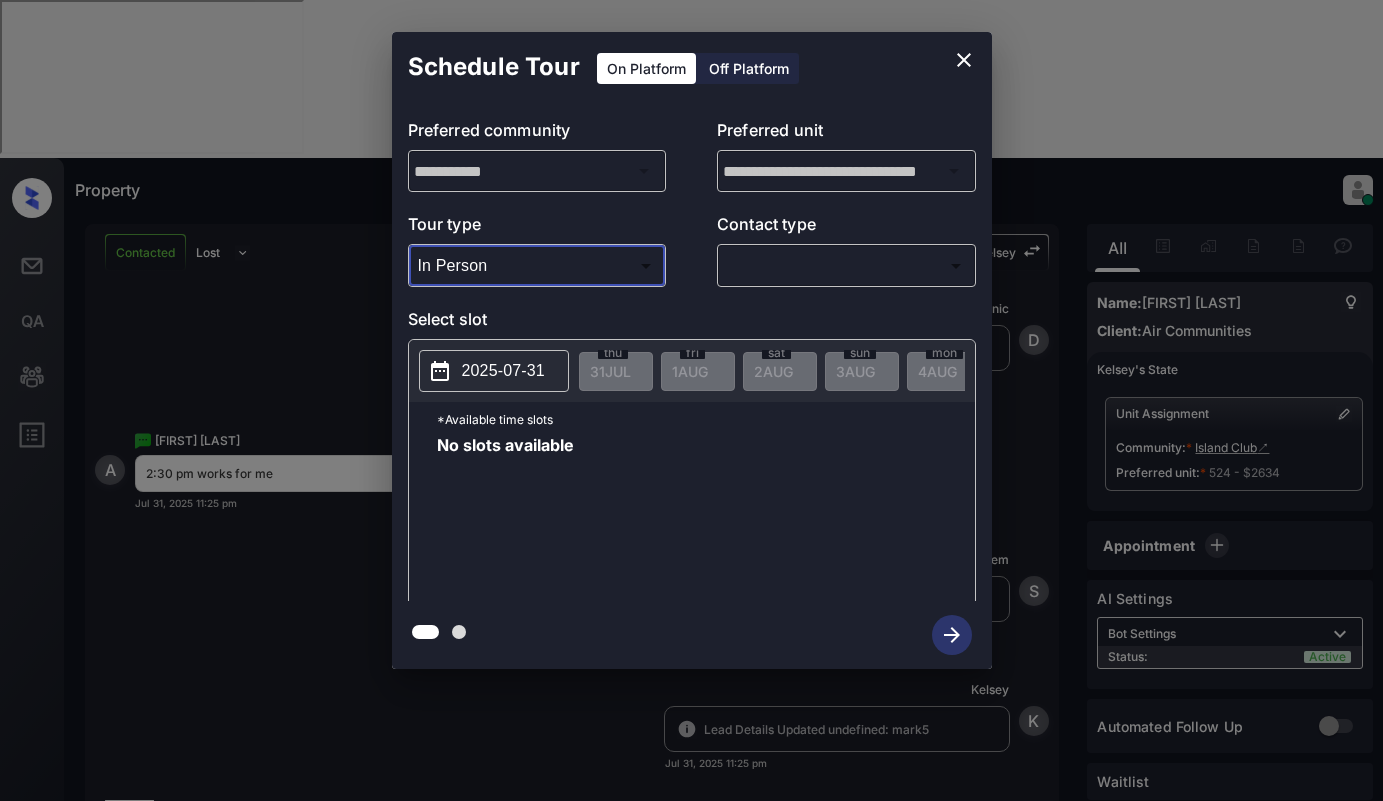 type on "********" 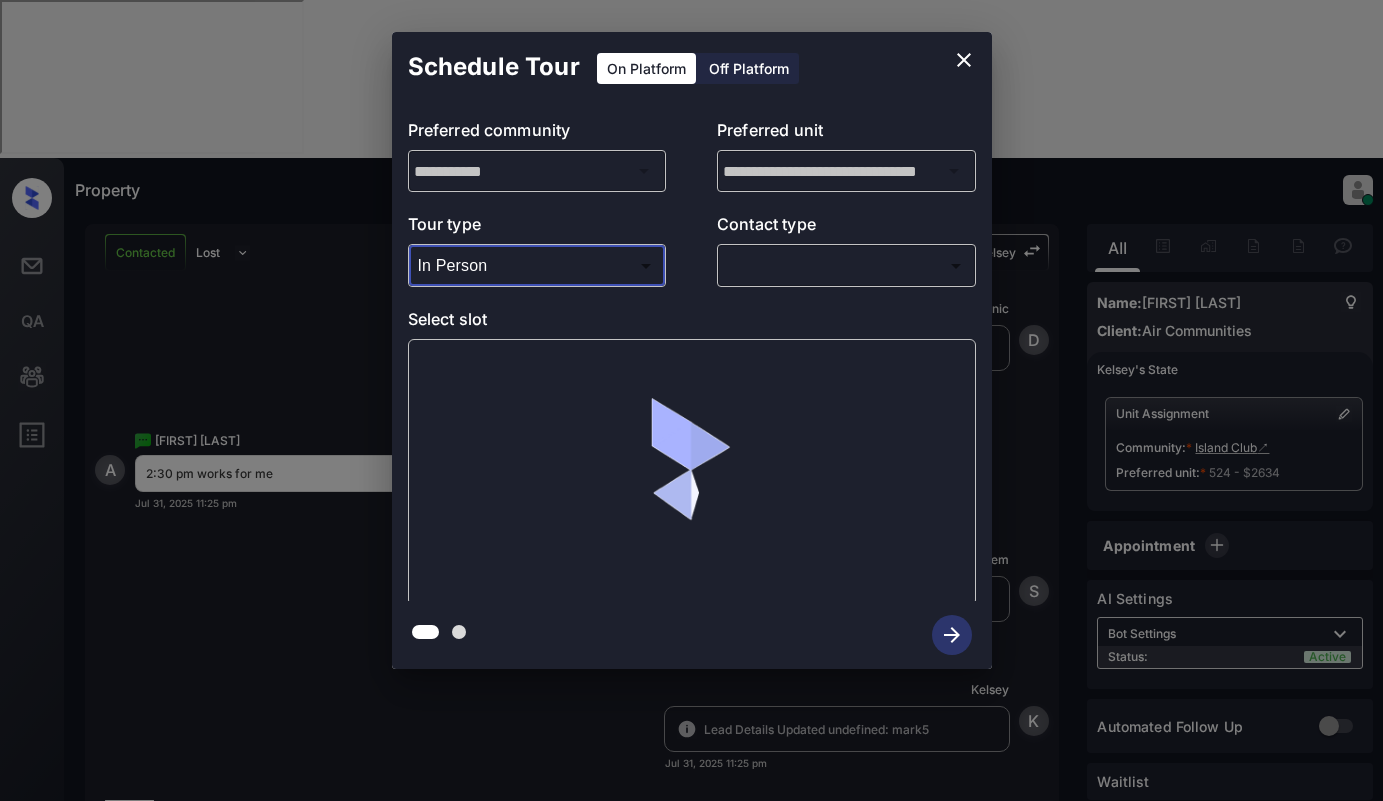 click on "Property [FIRST] [LAST] Online Set yourself   offline Set yourself   on break Profile Switch to  light  mode Sign out Contacted Lost Lead Sentiment: Angry Upon sliding the acknowledgement:  Lead will move to lost stage. * ​ SMS and call option will be set to opt out. AFM will be turned off for the lead. [FIRST] New Message [FIRST] Notes https://conversation.getzuma.com/688c58e4b505e26b2d5ec754 - Paste this link into your browser to view [FIRST]’s conversation with the prospect [MONTH] [DAY], [YEAR] [TIME]  Sync'd w  entrata K New Message Agent Lead created via emailParser in Inbound stage. [MONTH] [DAY], [YEAR] [TIME] A New Message [FIRST] Due to the activation of disableLeadTransfer feature flag, [FIRST] will no longer transfer ownership of this CRM guest card [MONTH] [DAY], [YEAR] [TIME] K New Message Zuma Lead transferred to leasing agent: [FIRST] [MONTH] [DAY], [YEAR] [TIME] Z New Message Agent AFM Request sent to [FIRST]. [MONTH] [DAY], [YEAR] [TIME] A New Message" at bounding box center (691, 400) 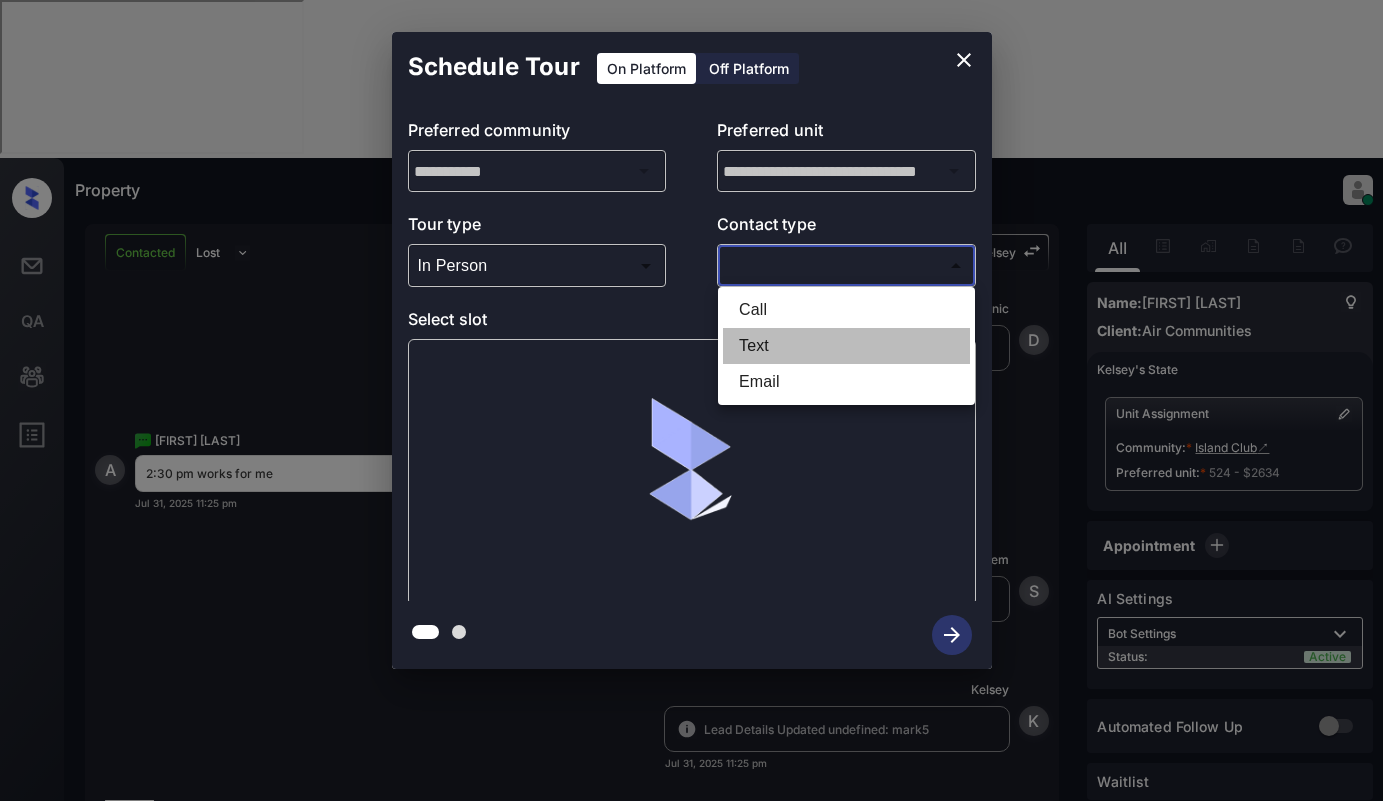 click on "Text" at bounding box center (846, 346) 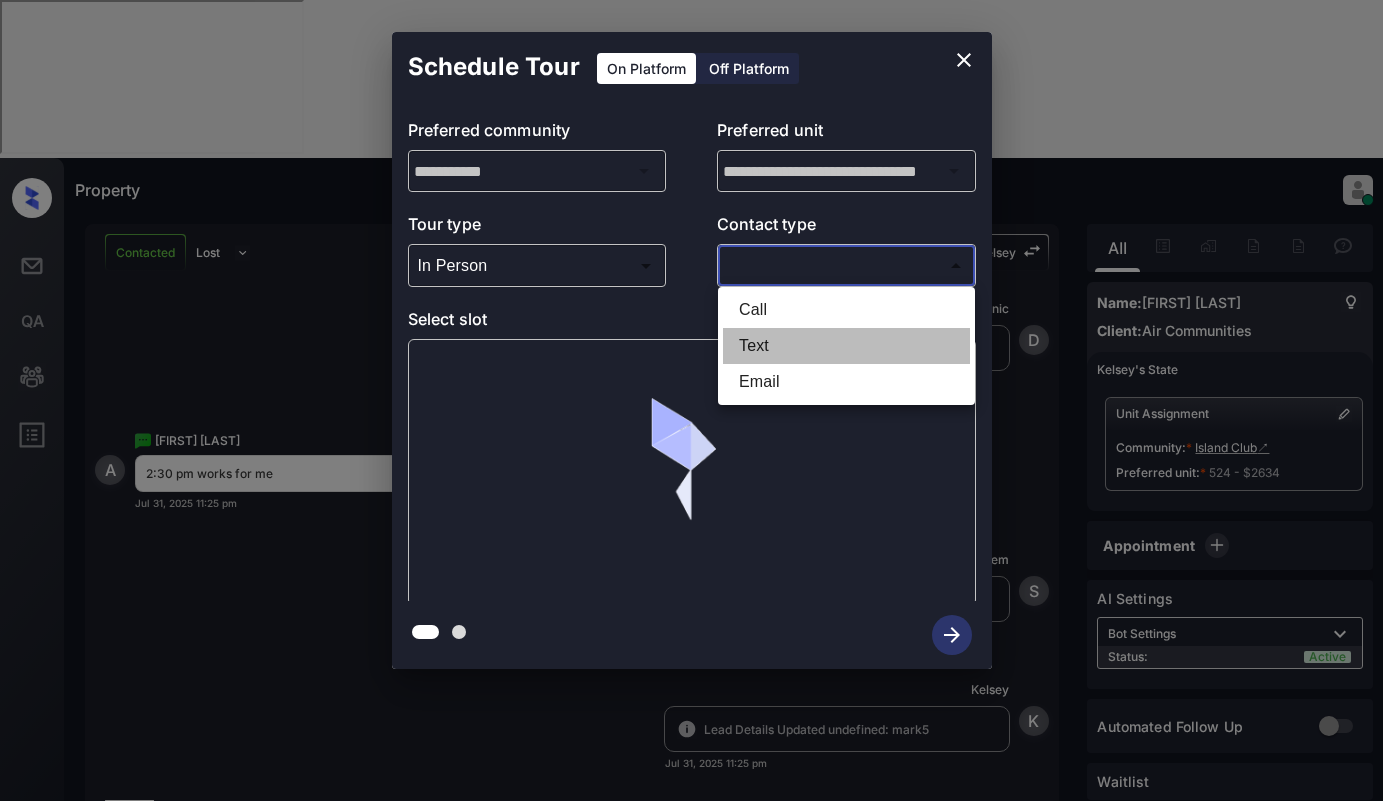 type on "****" 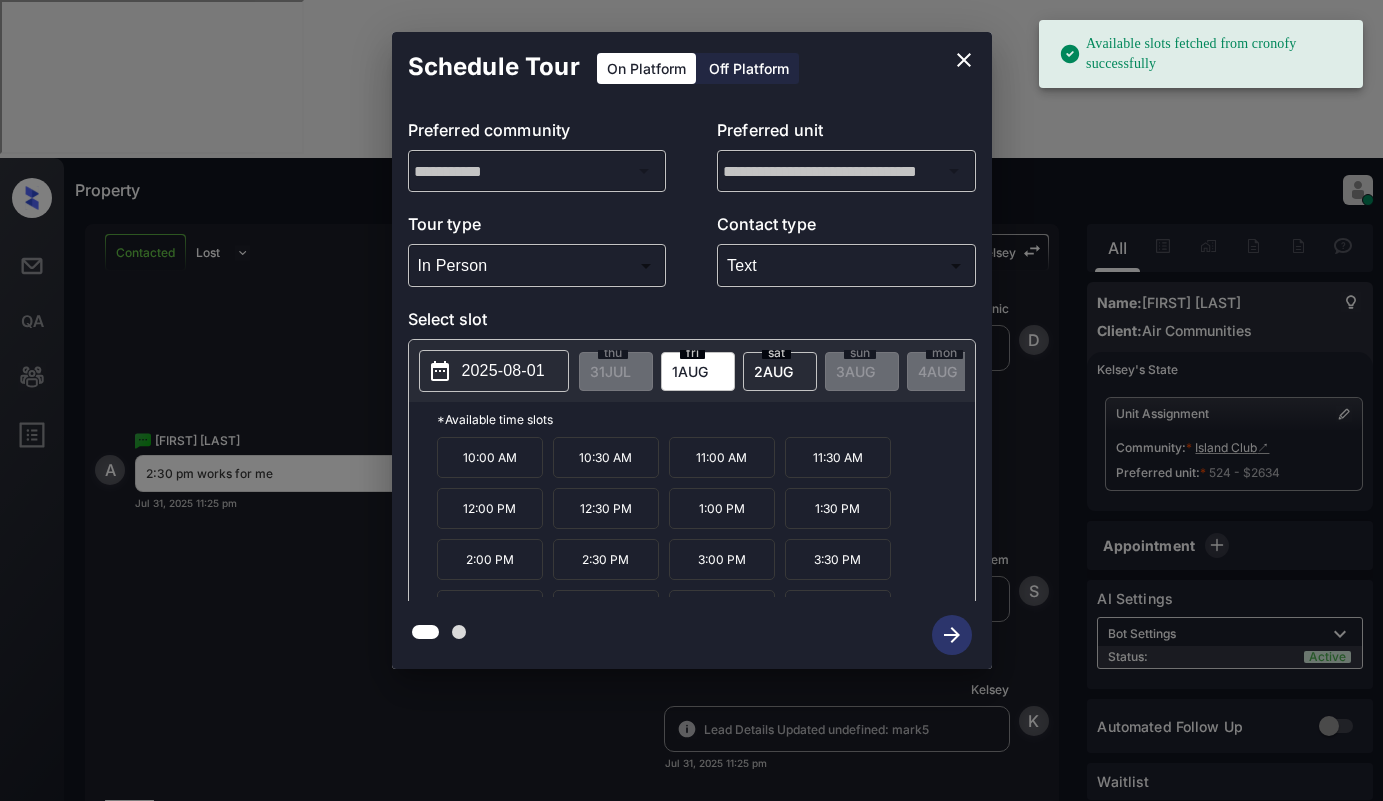 click on "2 AUG" at bounding box center (610, 371) 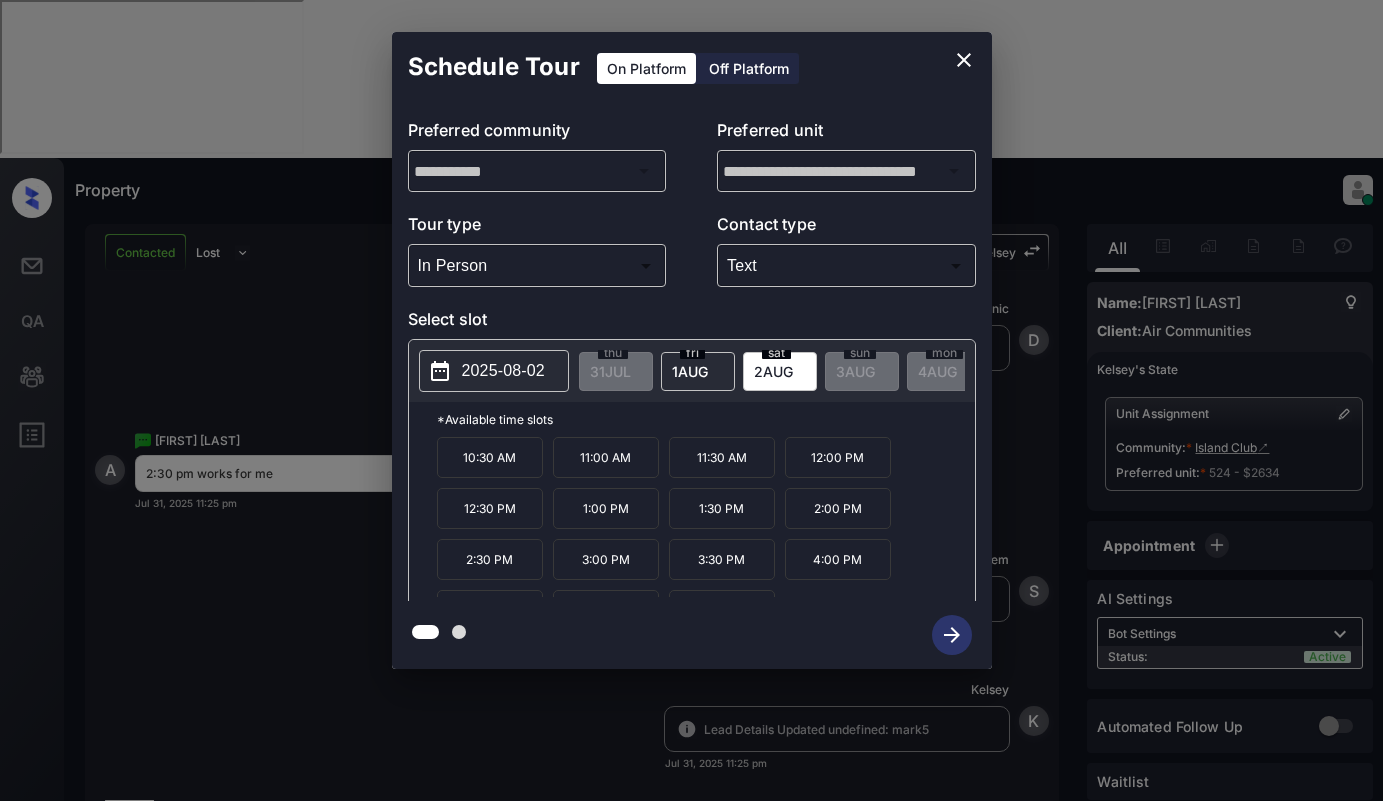 click on "2:30 PM" at bounding box center [490, 559] 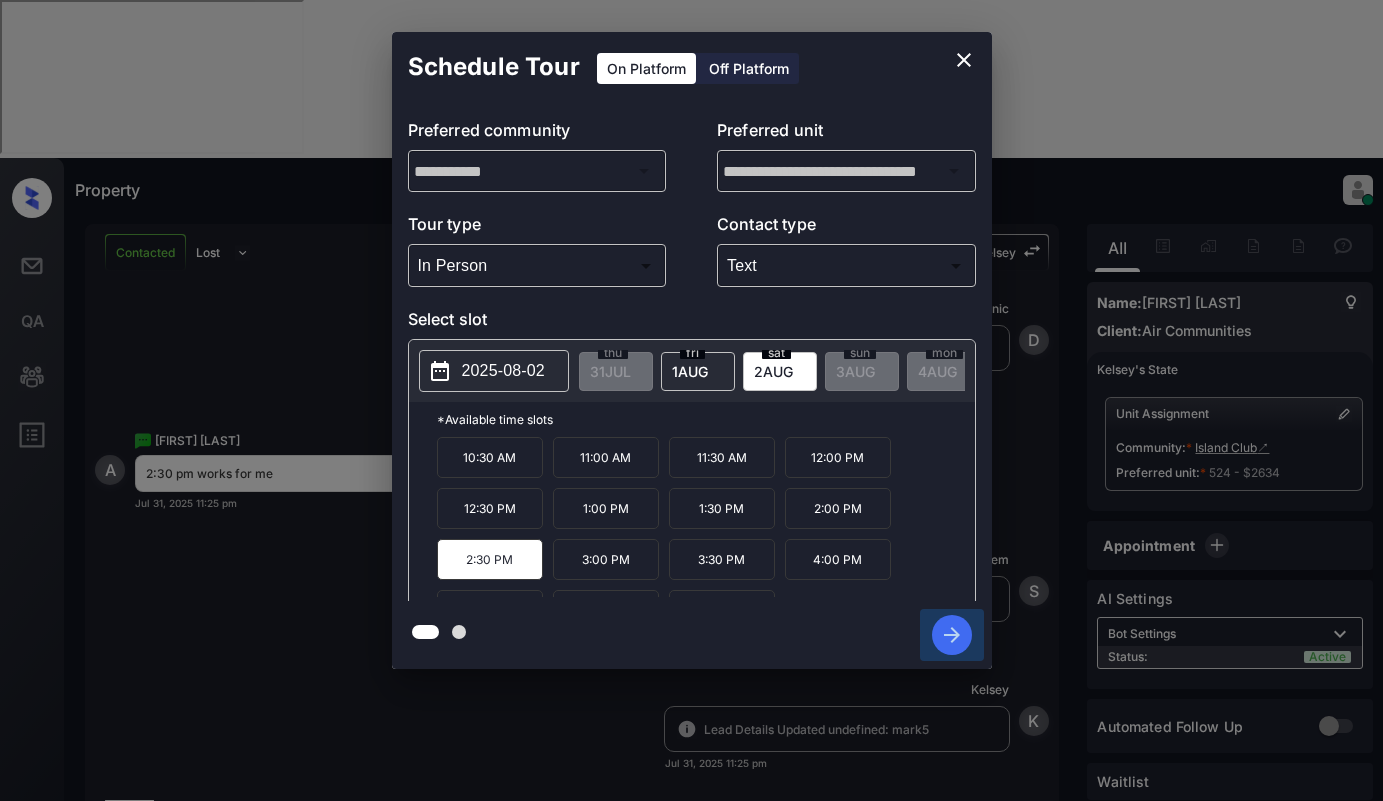 click 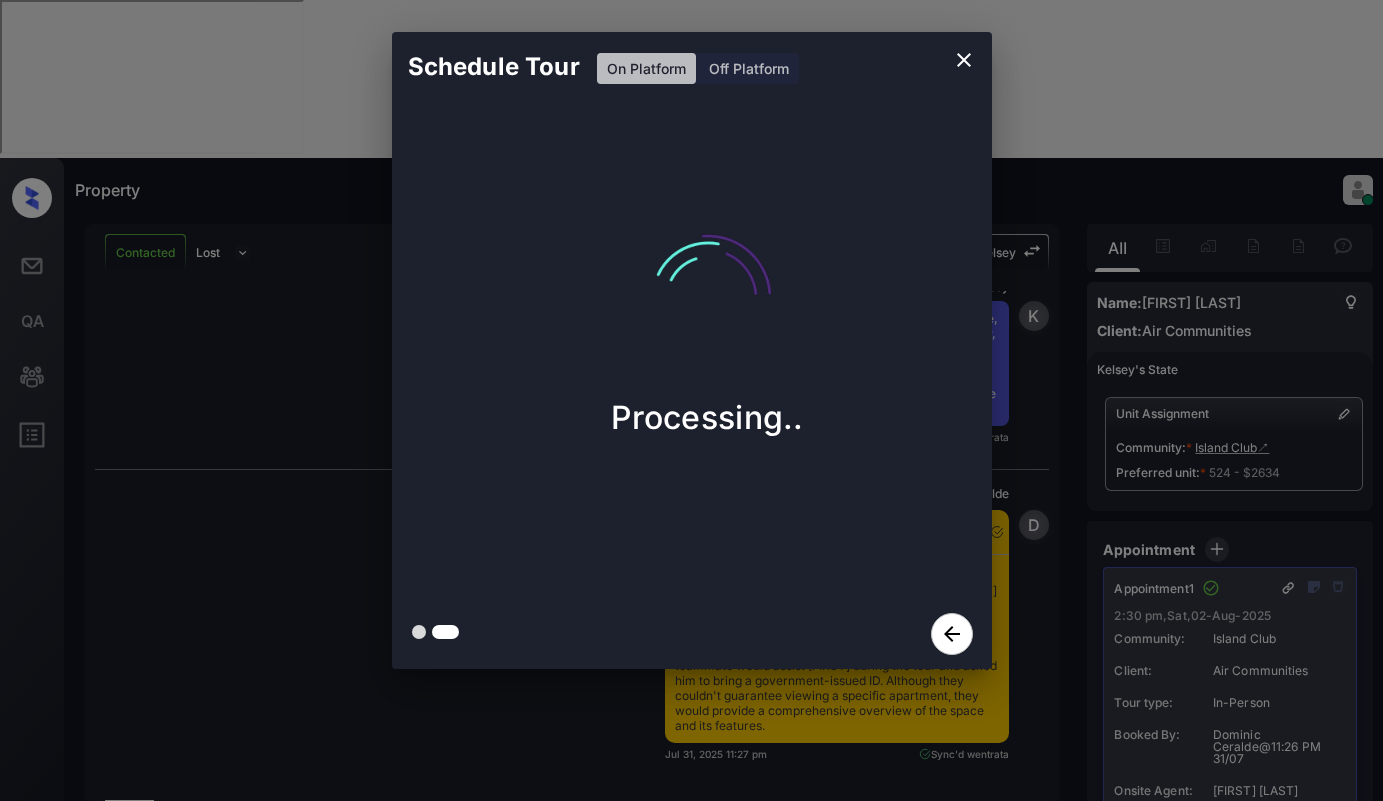 scroll, scrollTop: 4294, scrollLeft: 0, axis: vertical 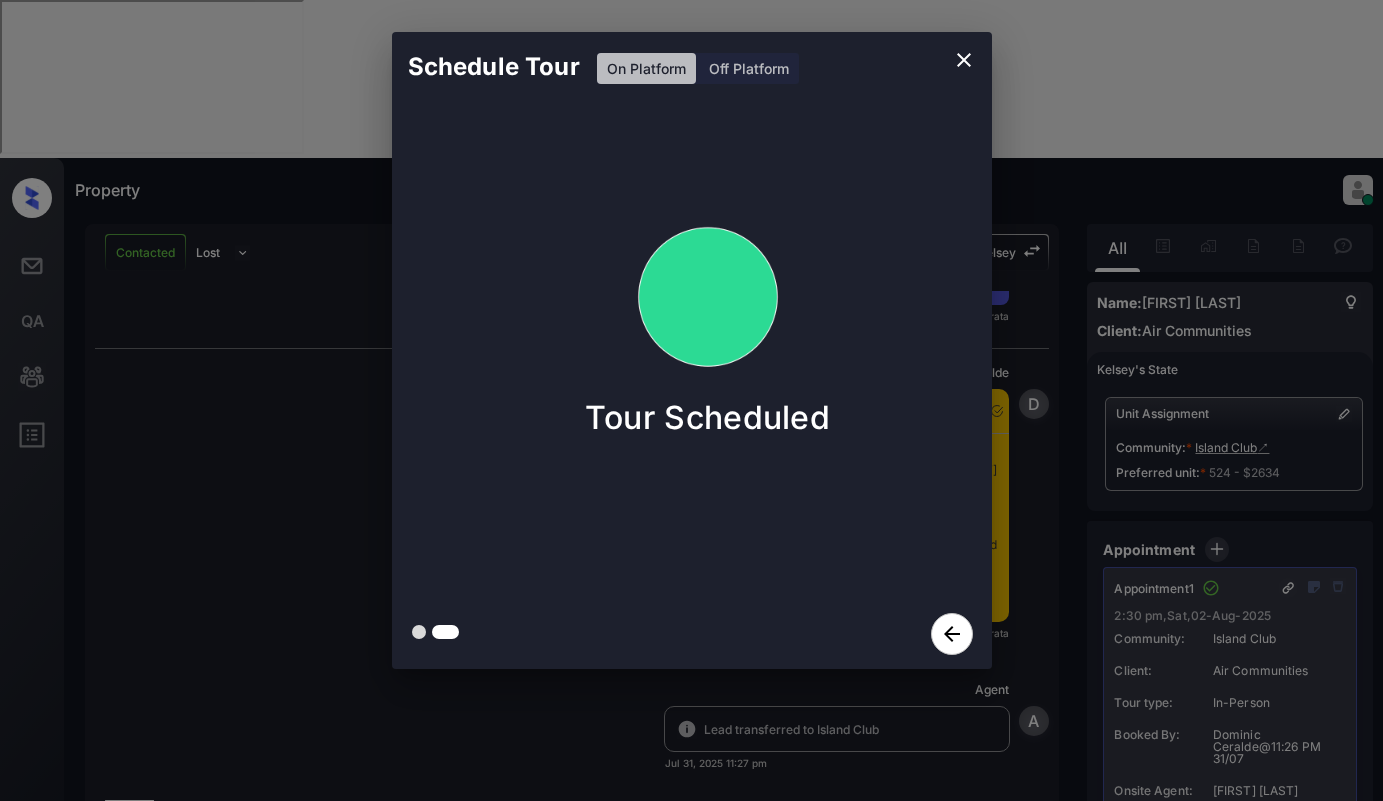 click on "Schedule Tour On Platform Off Platform Tour Scheduled" at bounding box center [691, 350] 